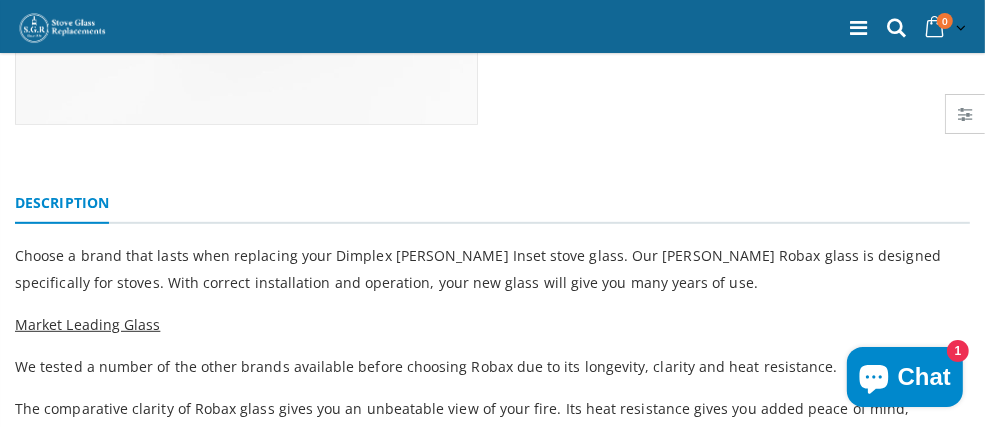 scroll, scrollTop: 600, scrollLeft: 0, axis: vertical 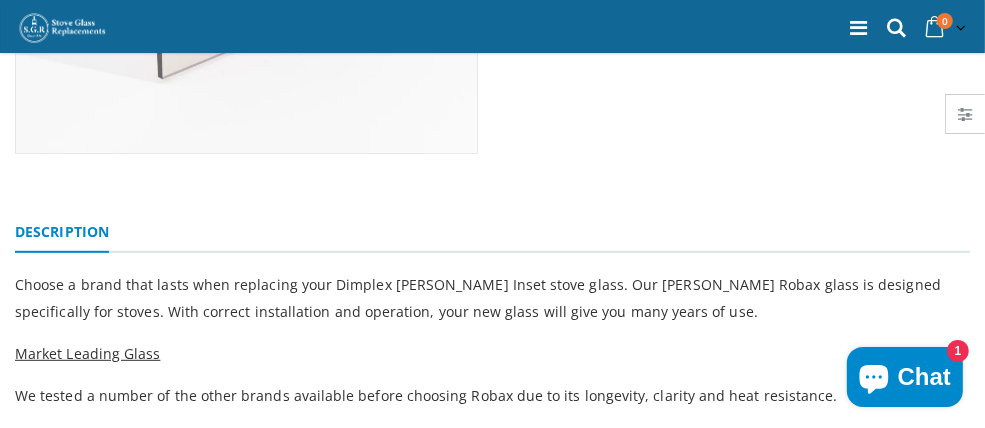 click on "Vitcas 10mm white rope kit - includes rope seal and glue!" at bounding box center (1304, 614) 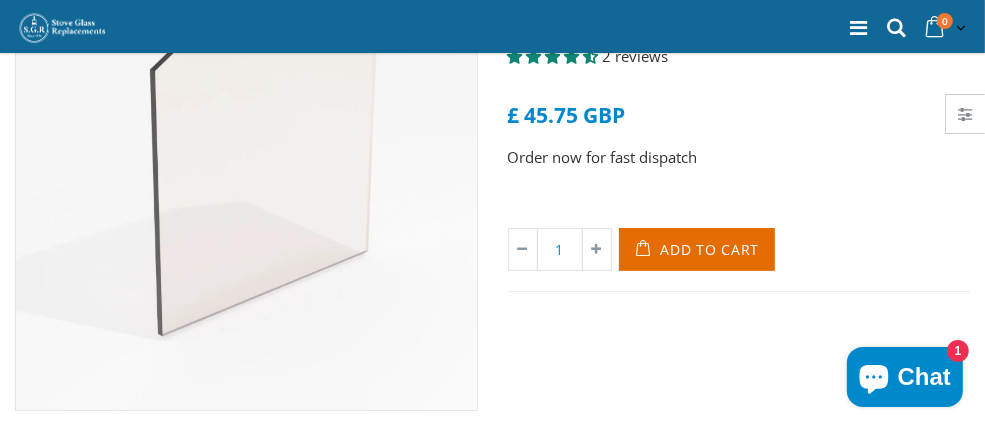 scroll, scrollTop: 299, scrollLeft: 0, axis: vertical 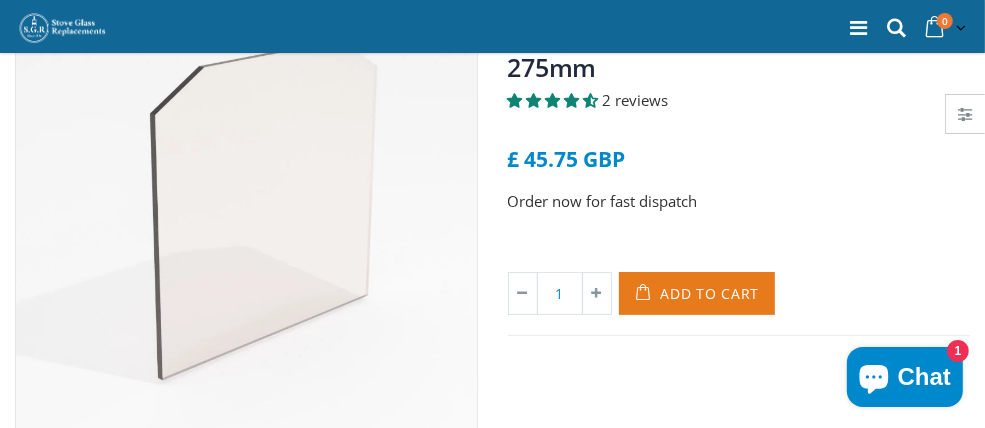click on "Add to Cart" at bounding box center [710, 293] 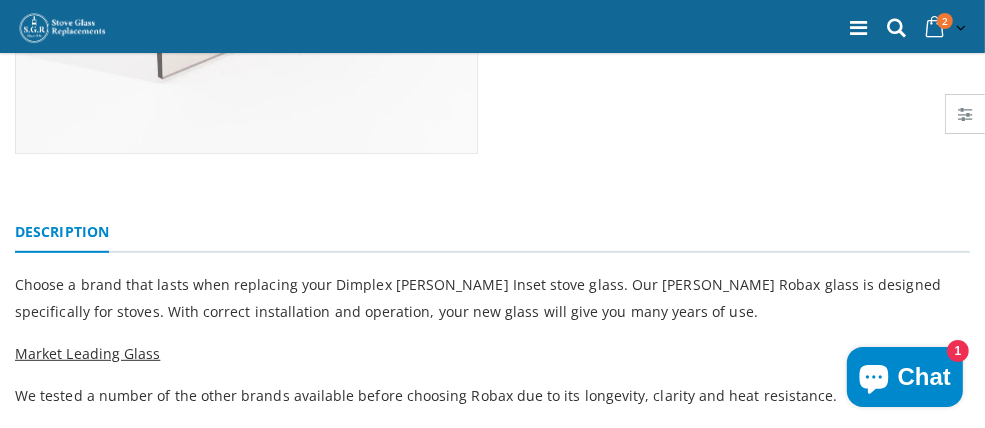 scroll, scrollTop: 699, scrollLeft: 0, axis: vertical 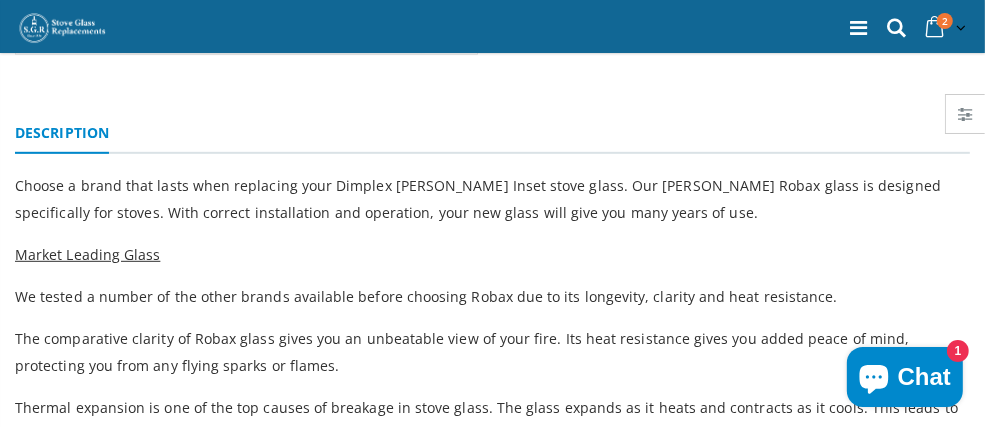 click at bounding box center (1049, 741) 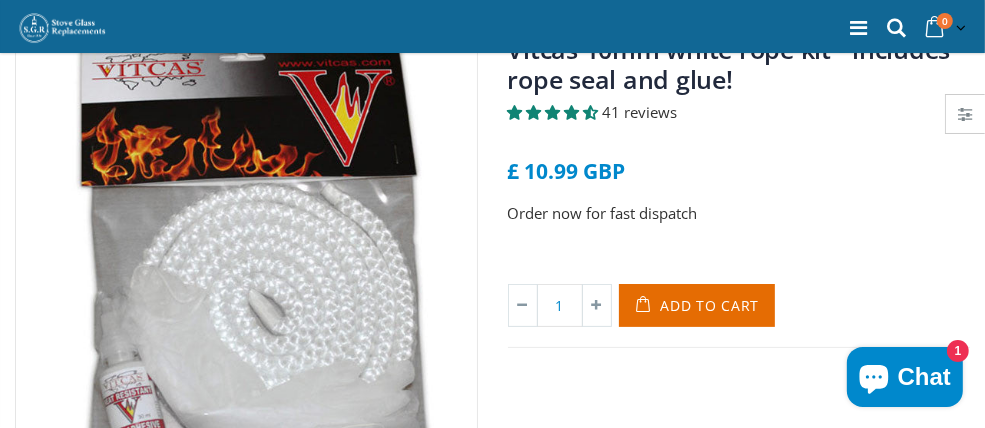scroll, scrollTop: 299, scrollLeft: 0, axis: vertical 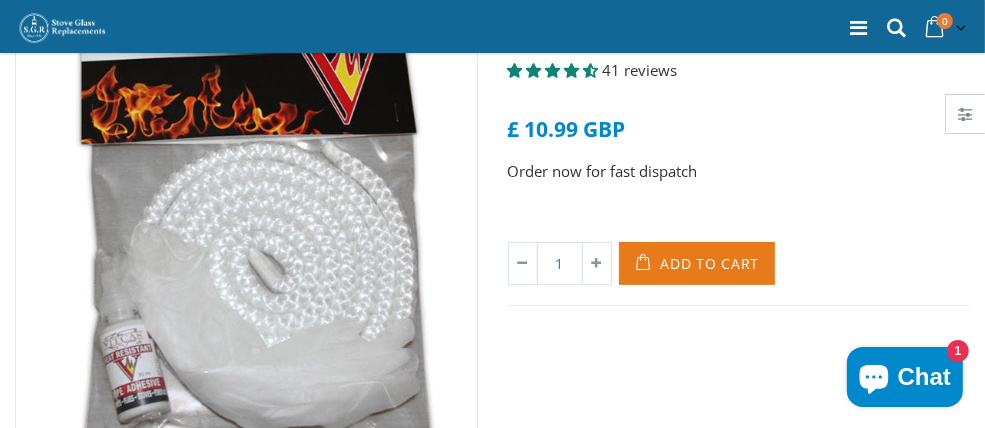 click on "Add to Cart" at bounding box center (710, 263) 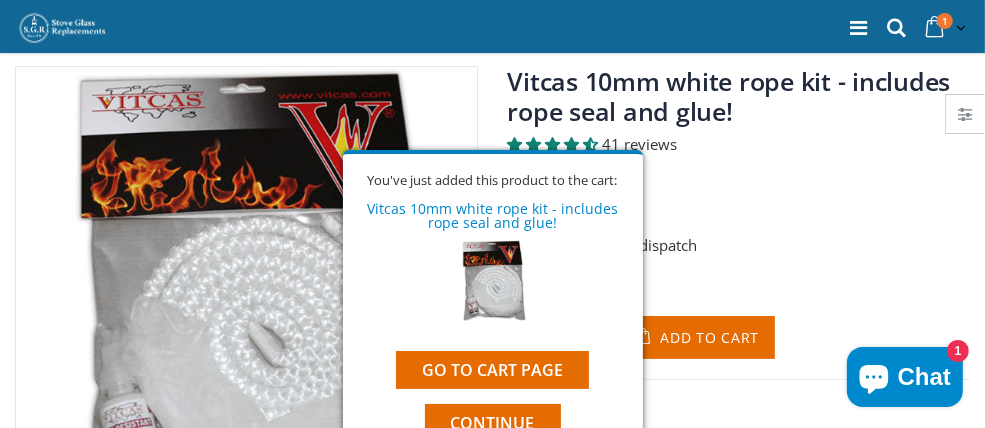 scroll, scrollTop: 200, scrollLeft: 0, axis: vertical 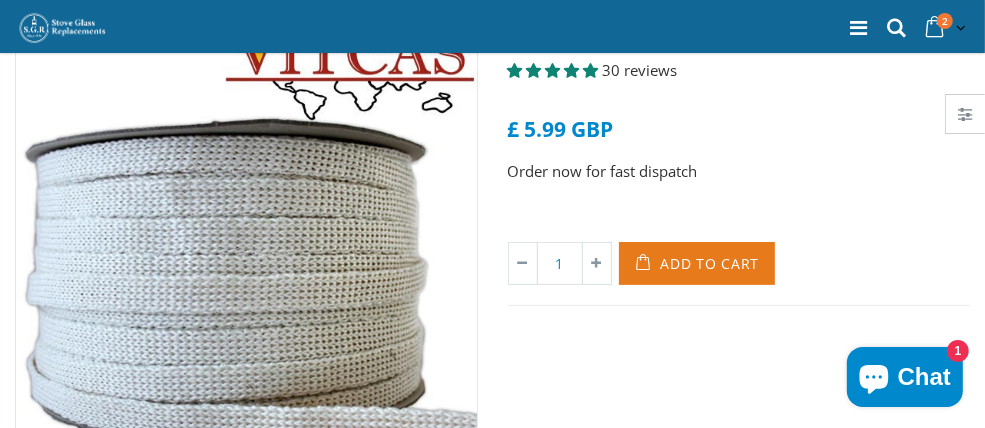 click on "Add to Cart" at bounding box center [710, 263] 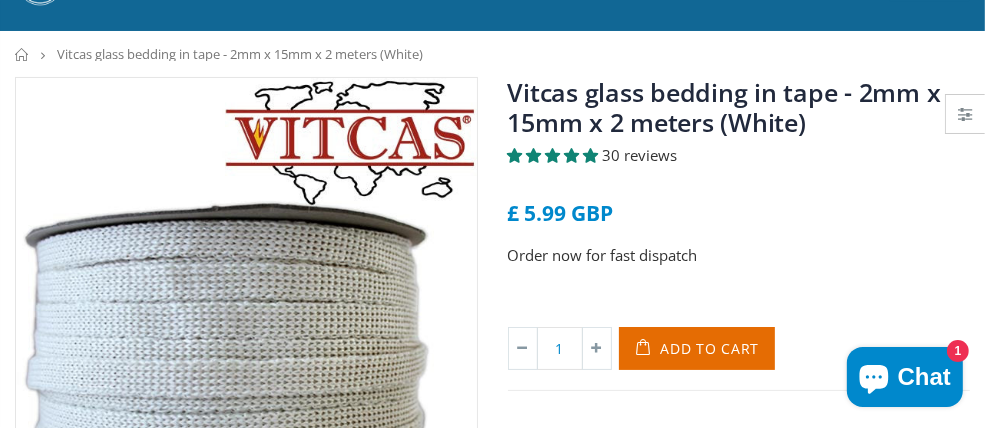 scroll, scrollTop: 200, scrollLeft: 0, axis: vertical 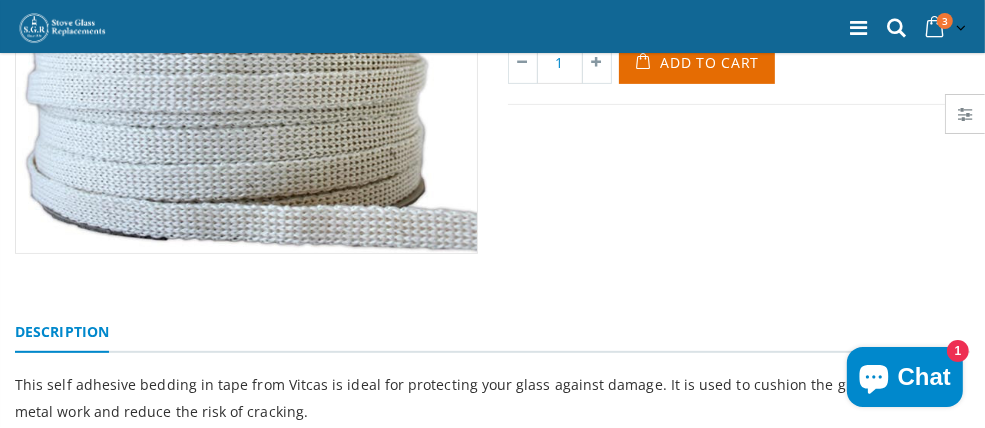 click on "Customers also purchased..." at bounding box center [1115, 466] 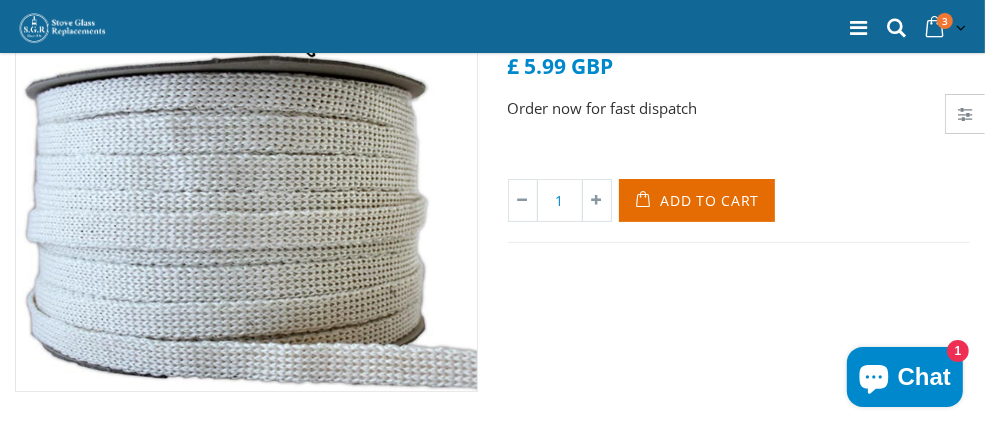 scroll, scrollTop: 299, scrollLeft: 0, axis: vertical 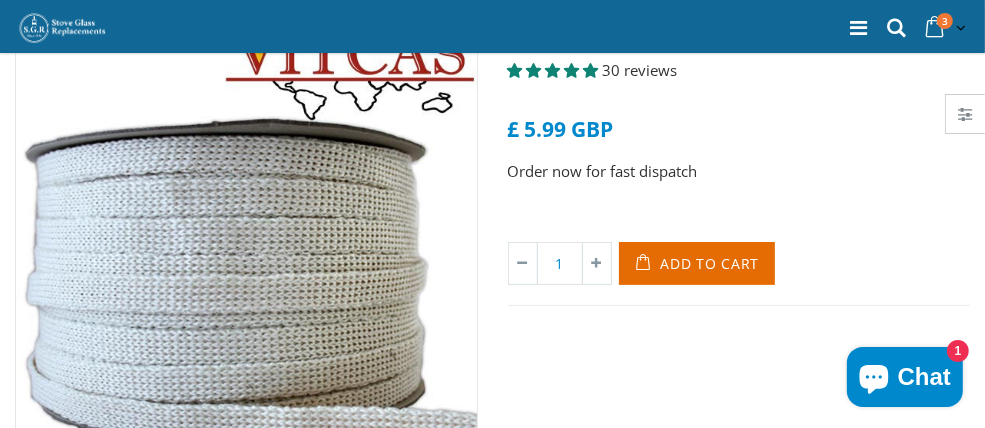 click at bounding box center (0, 0) 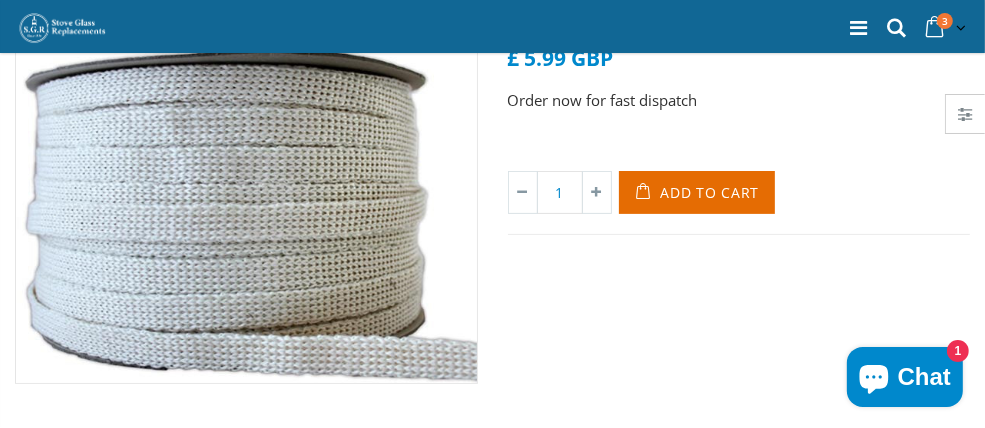 scroll, scrollTop: 400, scrollLeft: 0, axis: vertical 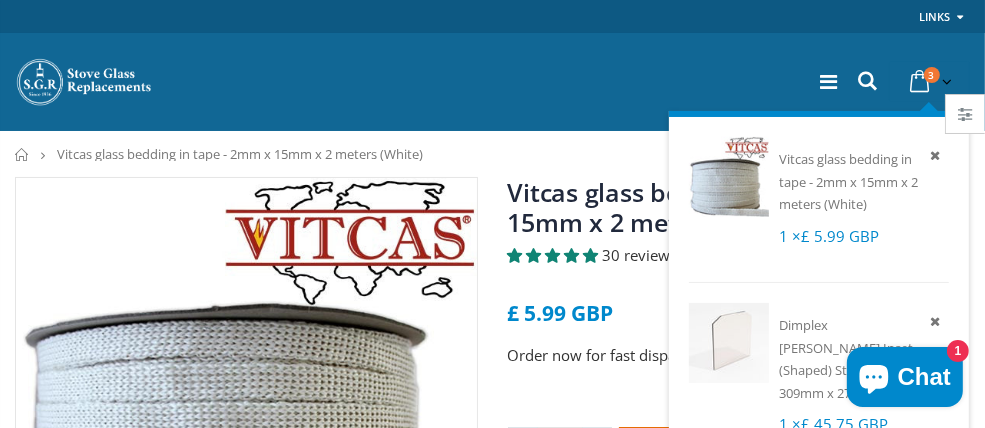 click at bounding box center [920, 82] 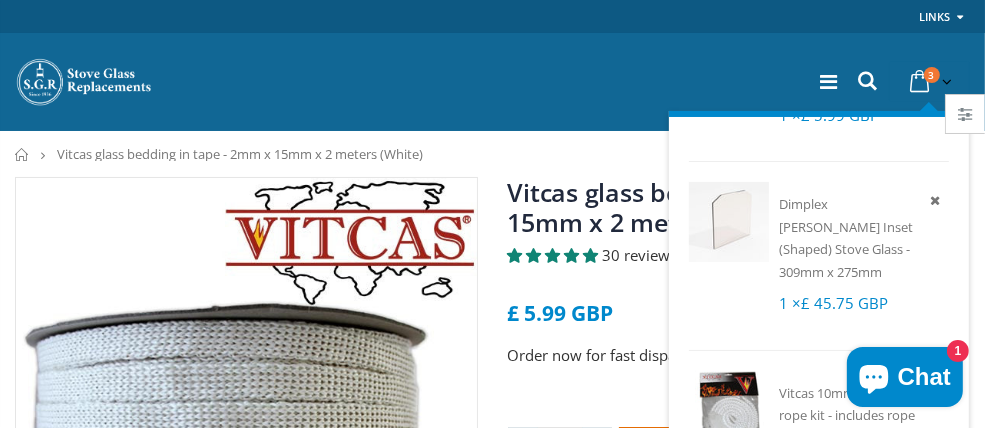 scroll, scrollTop: 141, scrollLeft: 0, axis: vertical 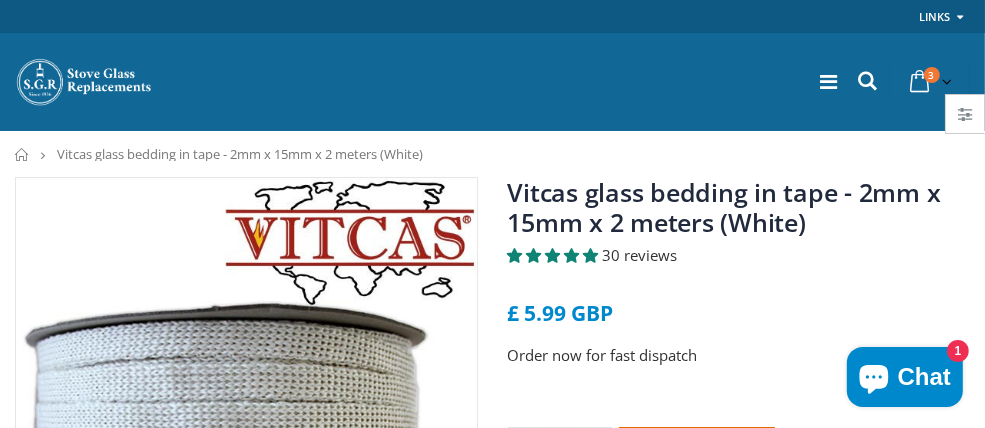click on "Login" at bounding box center (0, 0) 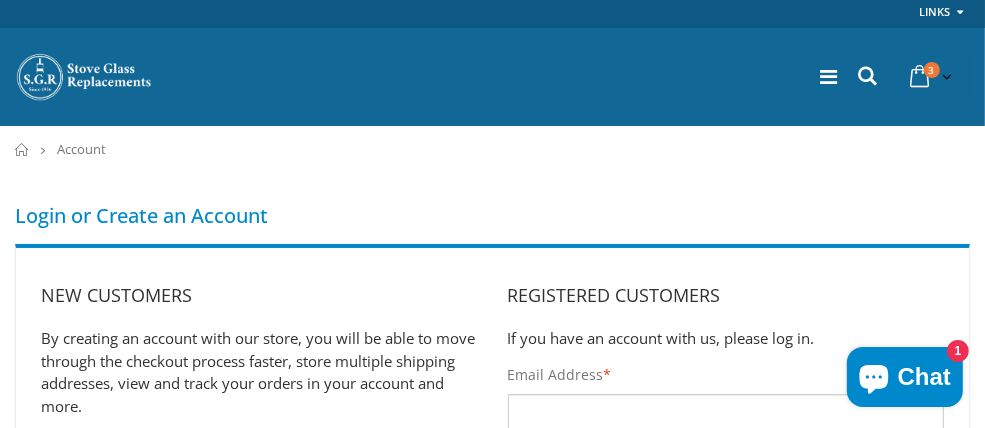 scroll, scrollTop: 0, scrollLeft: 0, axis: both 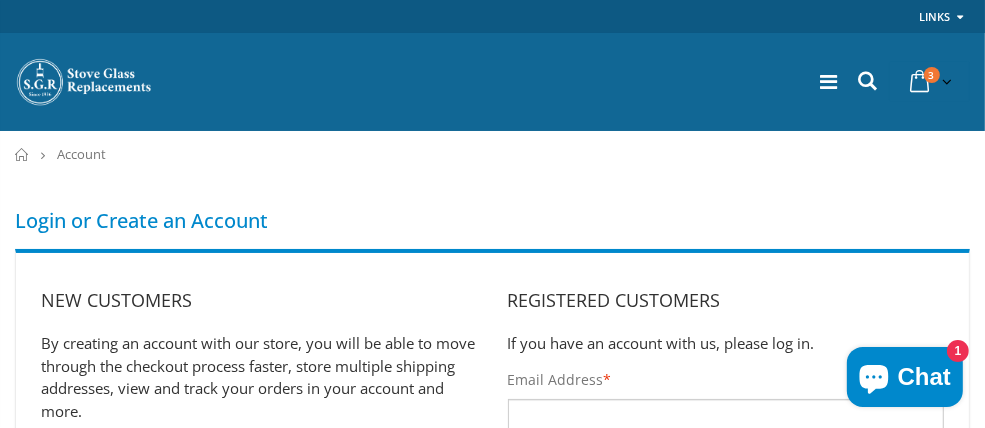 click on "My Account" at bounding box center (0, 0) 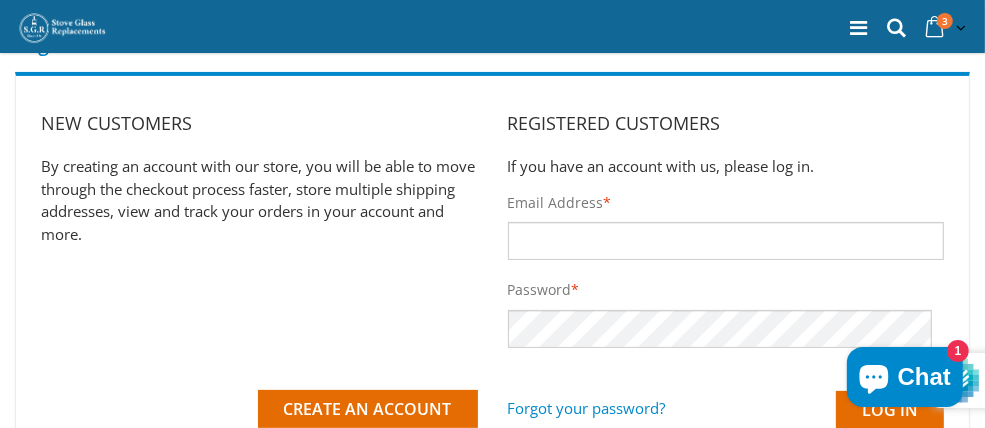 scroll, scrollTop: 261, scrollLeft: 0, axis: vertical 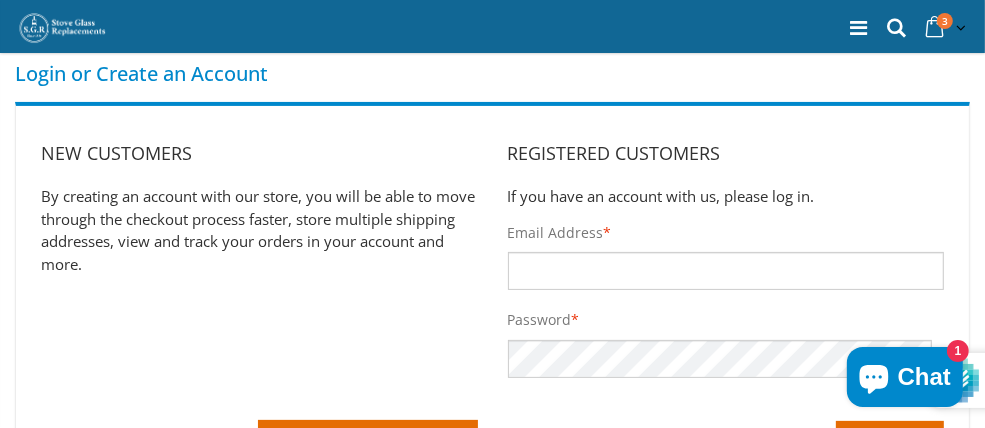 click on "Email Address *" at bounding box center [726, 271] 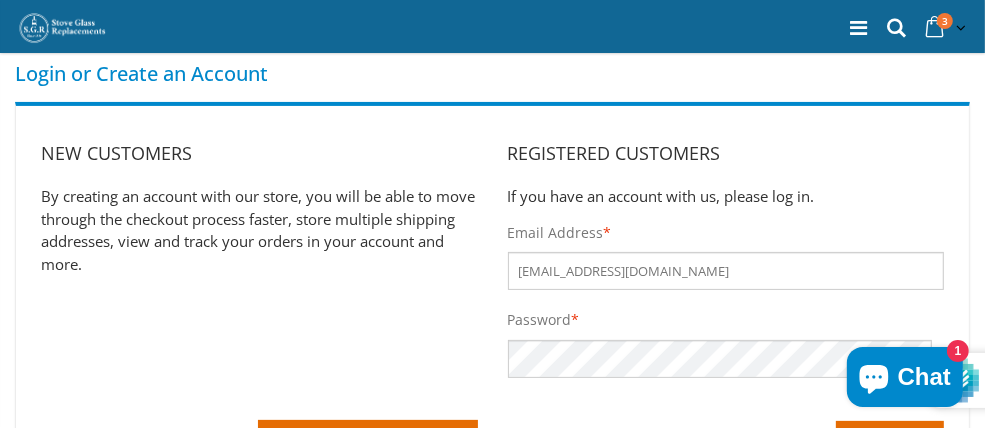 click on "New Customers
By creating an account with our store, you will be able to move through the checkout process faster, store multiple shipping addresses, view and track your orders in your account and more." at bounding box center [259, 269] 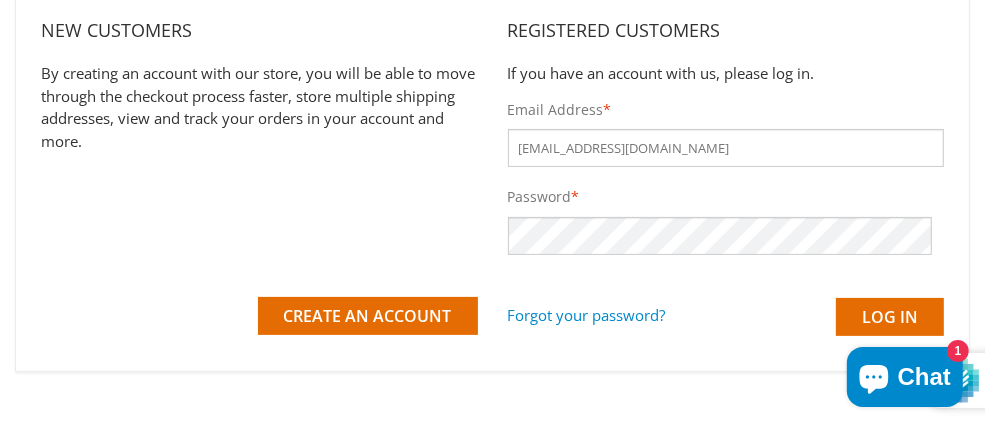 scroll, scrollTop: 61, scrollLeft: 0, axis: vertical 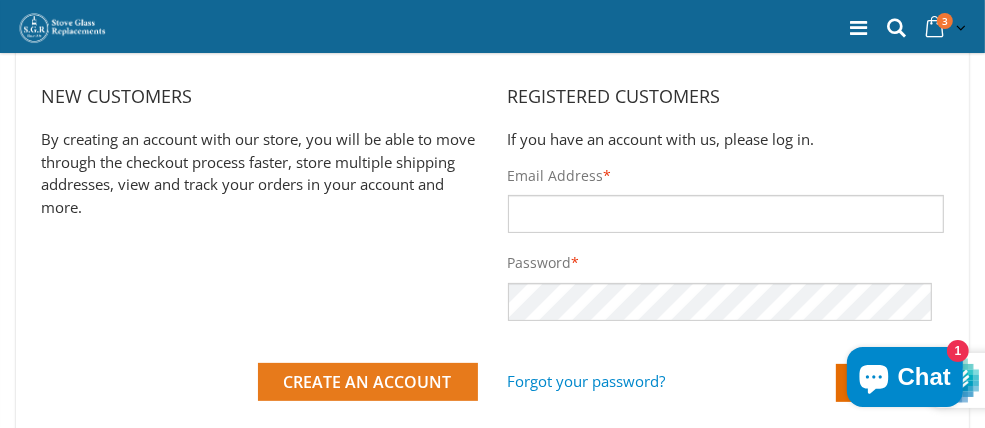 click on "Create an Account" at bounding box center (368, 382) 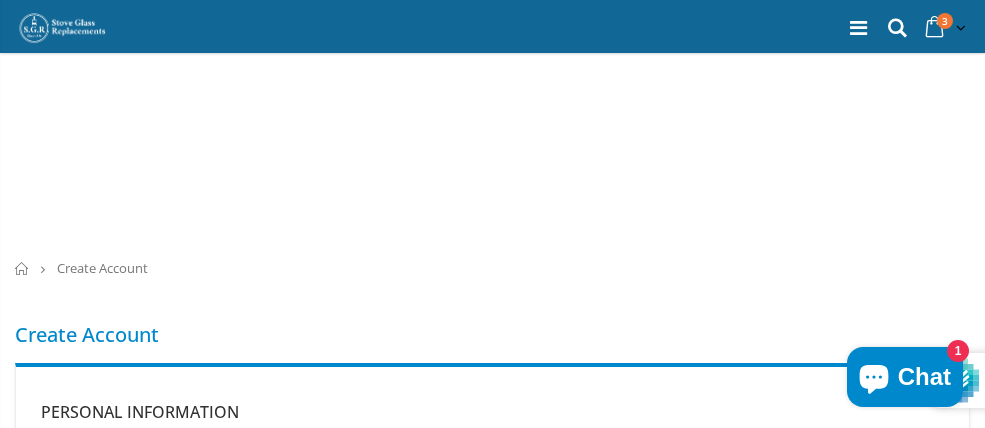 scroll, scrollTop: 275, scrollLeft: 0, axis: vertical 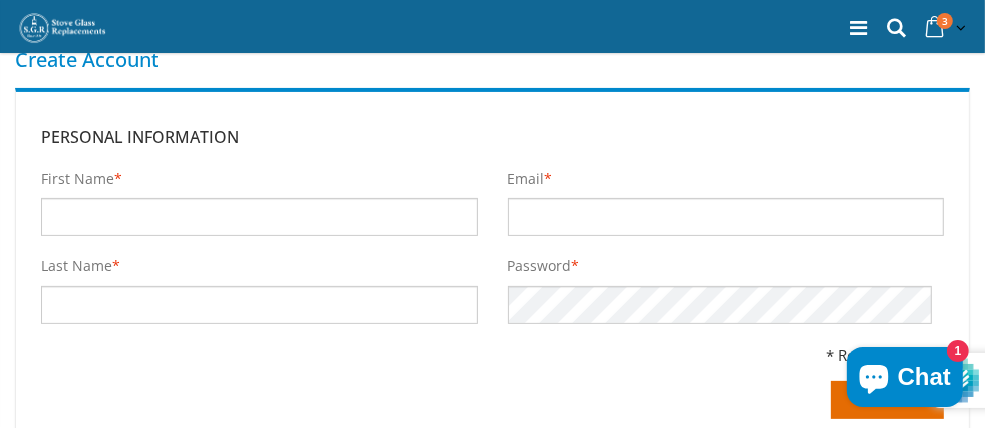 type on "H" 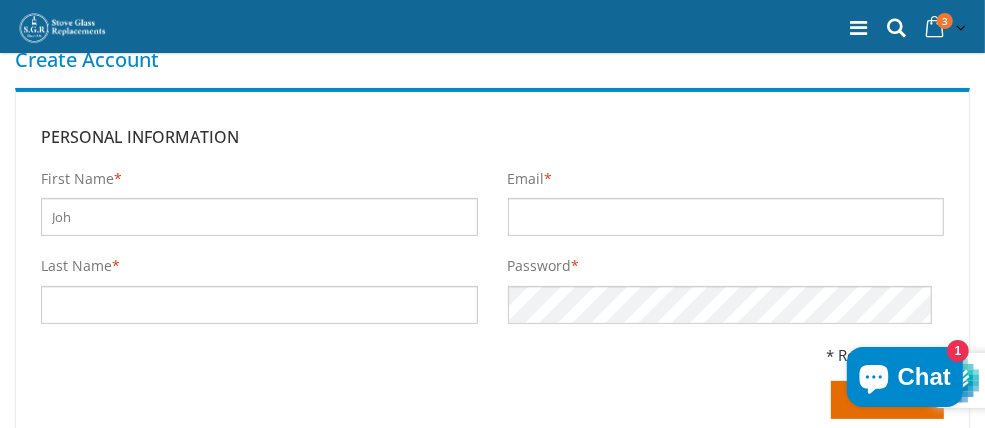 type on "[PERSON_NAME]" 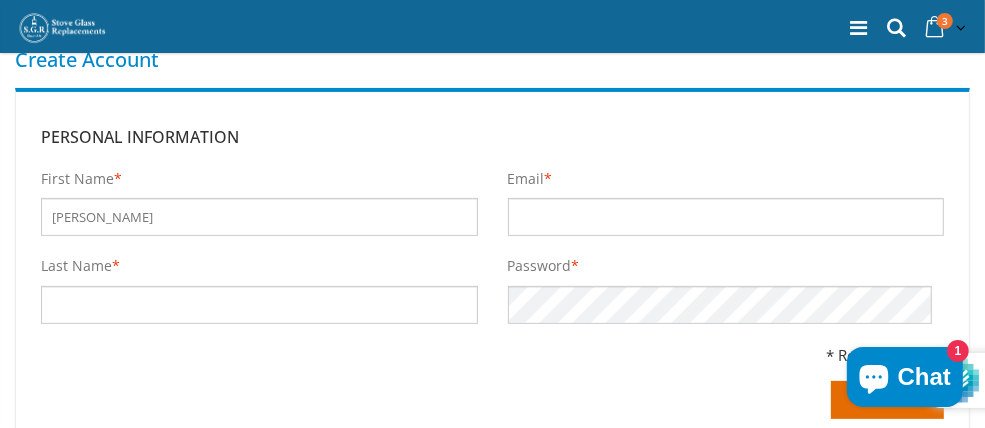 type on "[PERSON_NAME]" 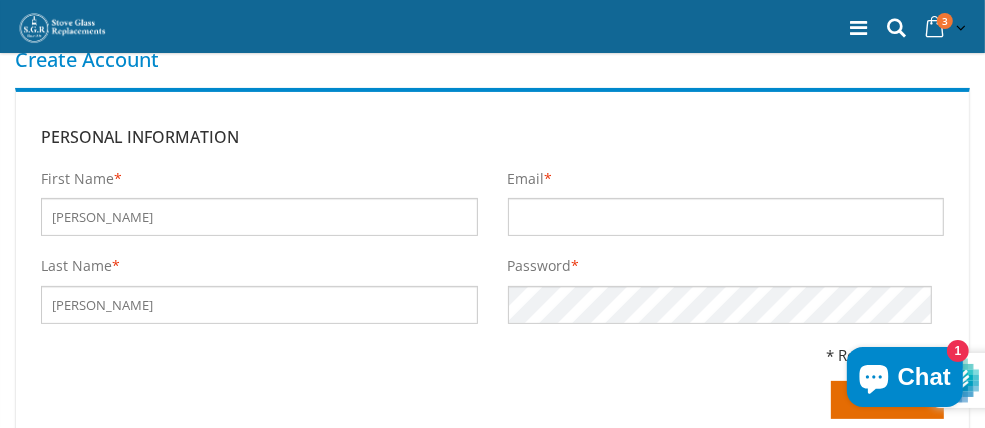 type on "[EMAIL_ADDRESS][DOMAIN_NAME]" 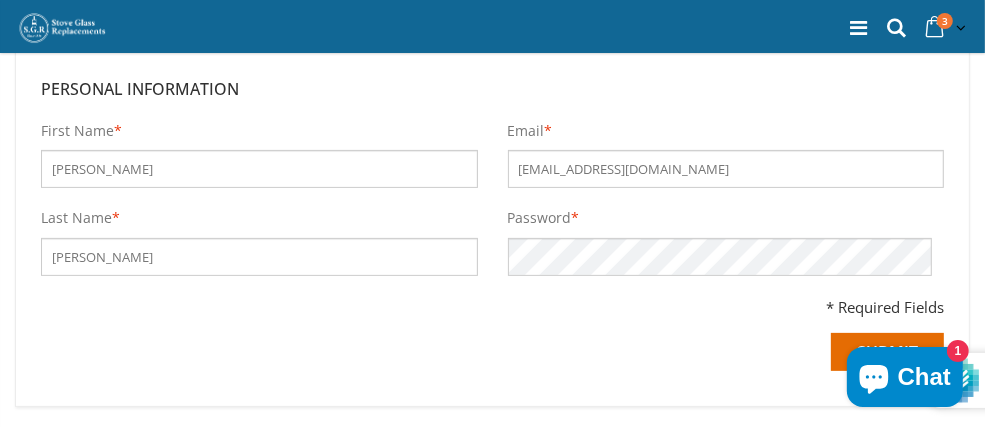 scroll, scrollTop: 376, scrollLeft: 0, axis: vertical 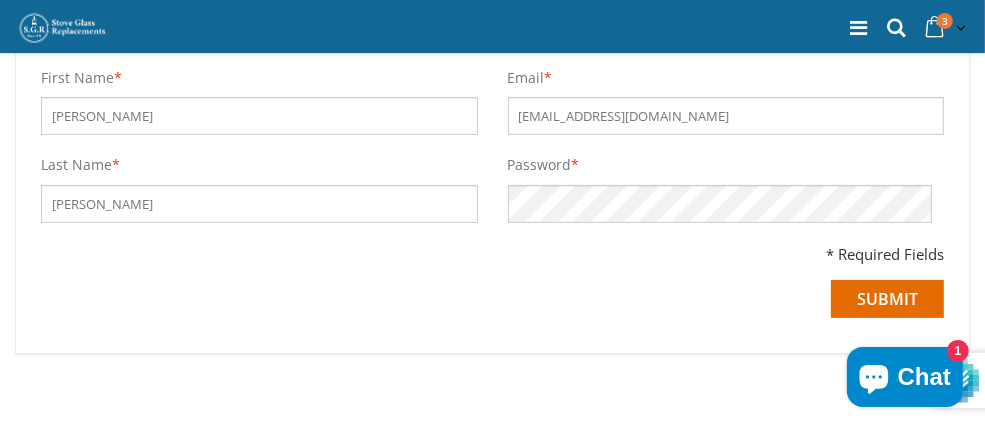 type on "John" 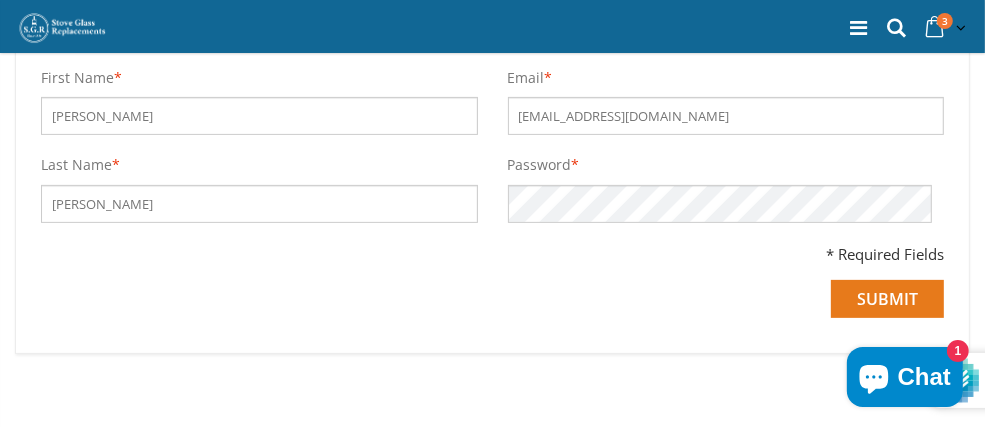 click on "Submit" at bounding box center [887, 299] 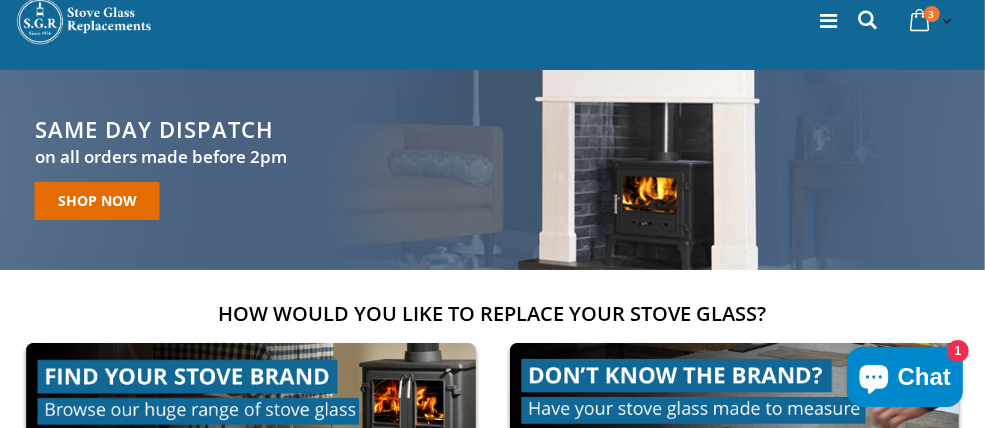 scroll, scrollTop: 100, scrollLeft: 0, axis: vertical 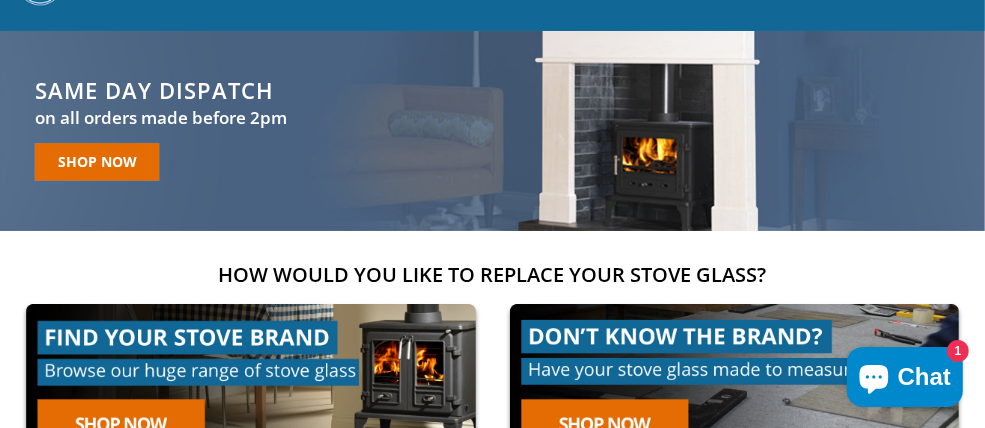 click on "Shop Now" at bounding box center [97, 162] 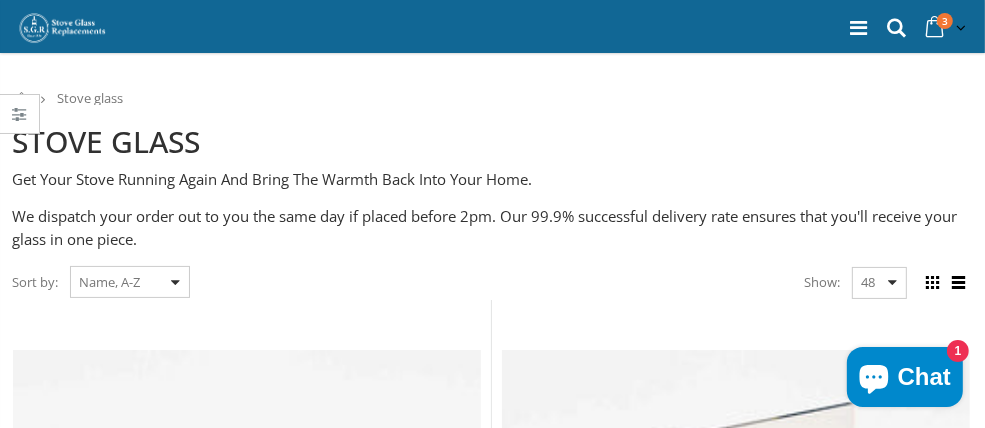 scroll, scrollTop: 0, scrollLeft: 0, axis: both 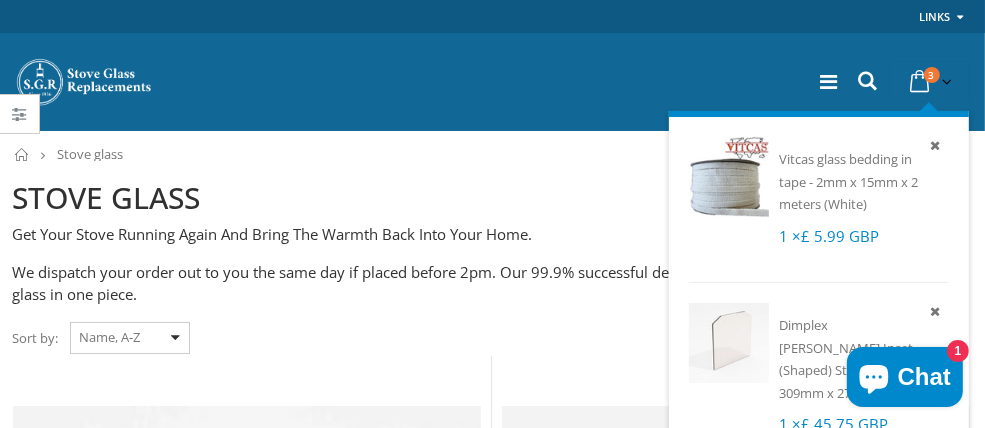 click at bounding box center (920, 82) 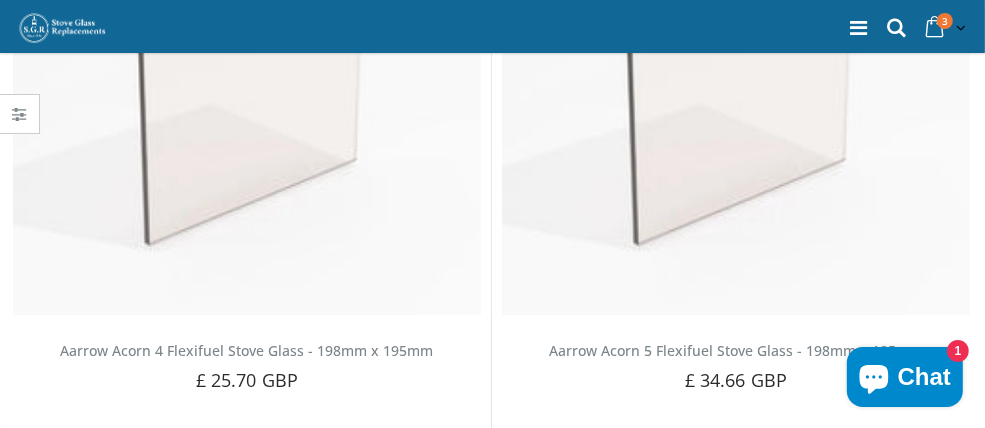 scroll, scrollTop: 2000, scrollLeft: 0, axis: vertical 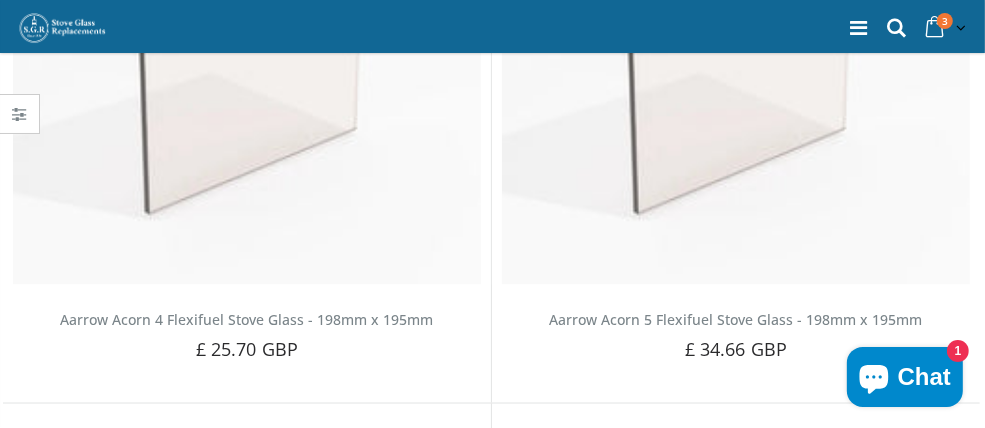 click on "Dimplex" at bounding box center [-189, 2084] 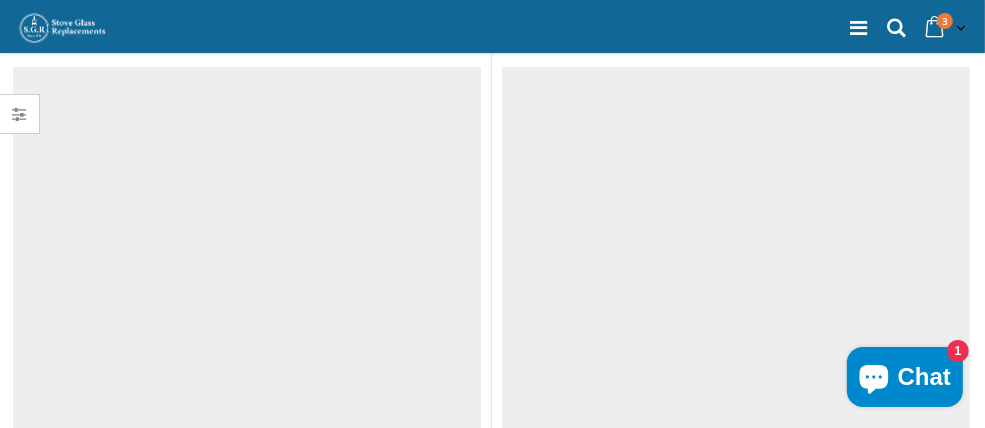scroll, scrollTop: 435, scrollLeft: 0, axis: vertical 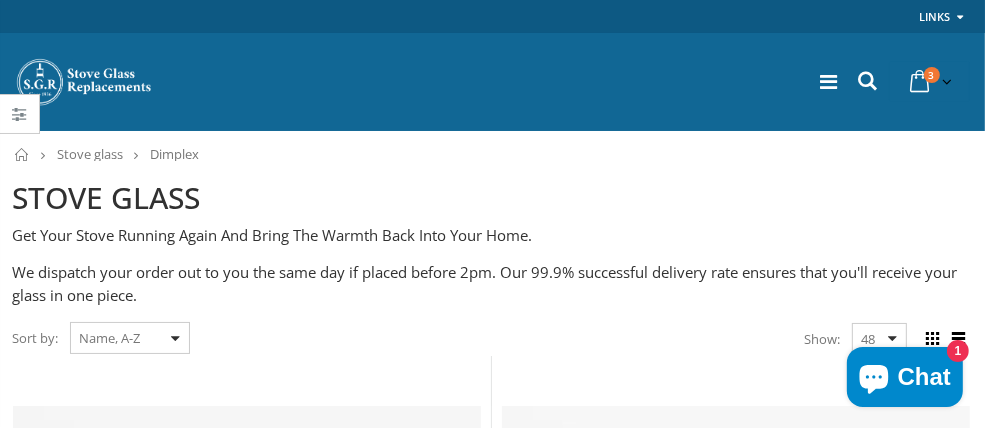 click on "Home" at bounding box center [0, 0] 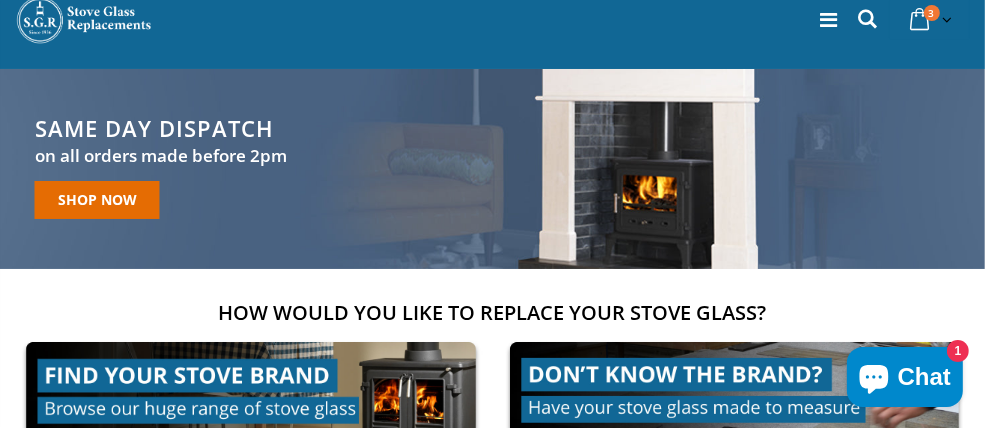scroll, scrollTop: 0, scrollLeft: 0, axis: both 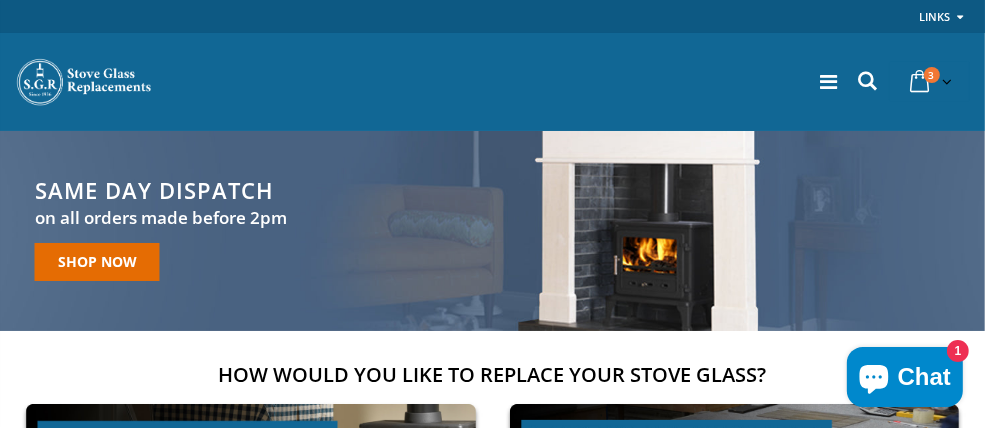 click on "My Account" at bounding box center (0, 0) 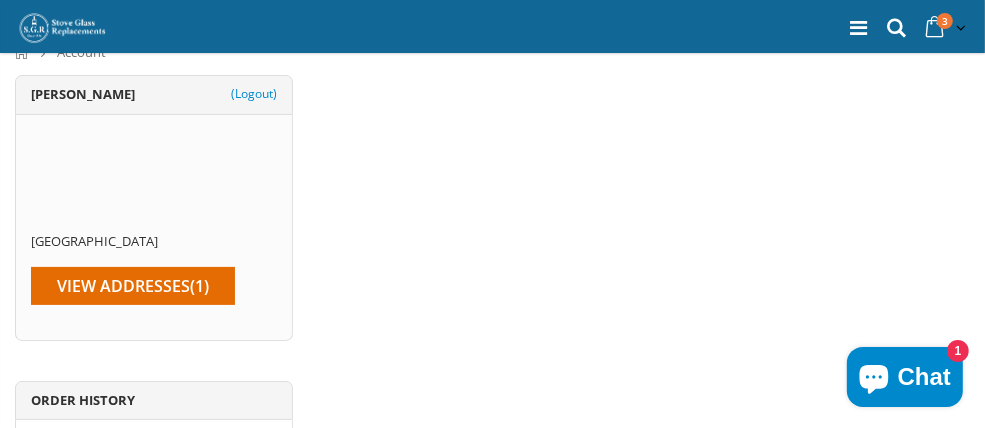 scroll, scrollTop: 200, scrollLeft: 0, axis: vertical 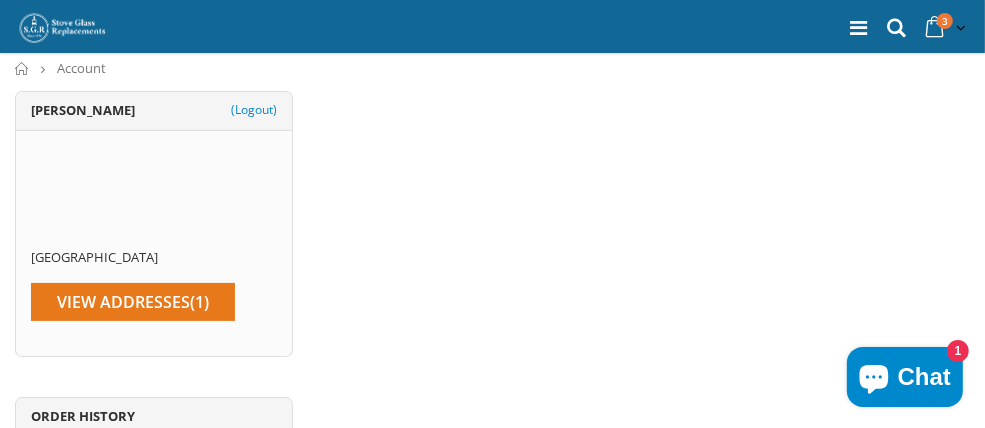 click on "View Addresses" at bounding box center [123, 302] 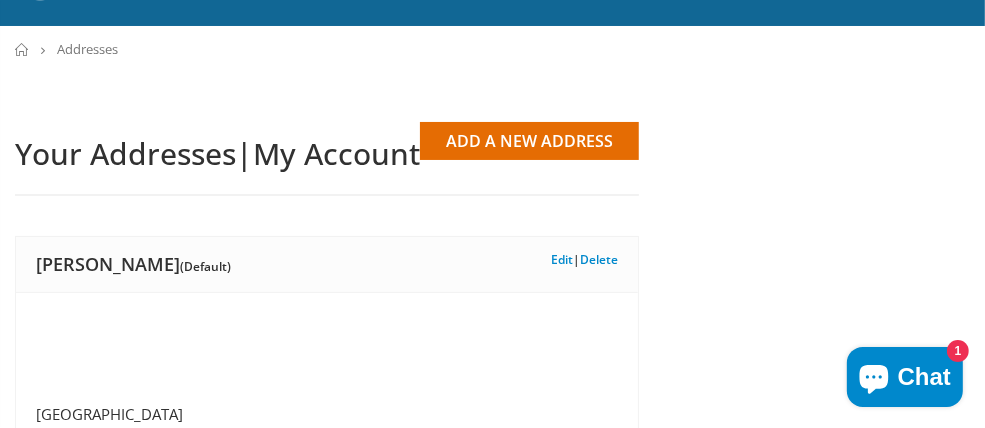 scroll, scrollTop: 0, scrollLeft: 0, axis: both 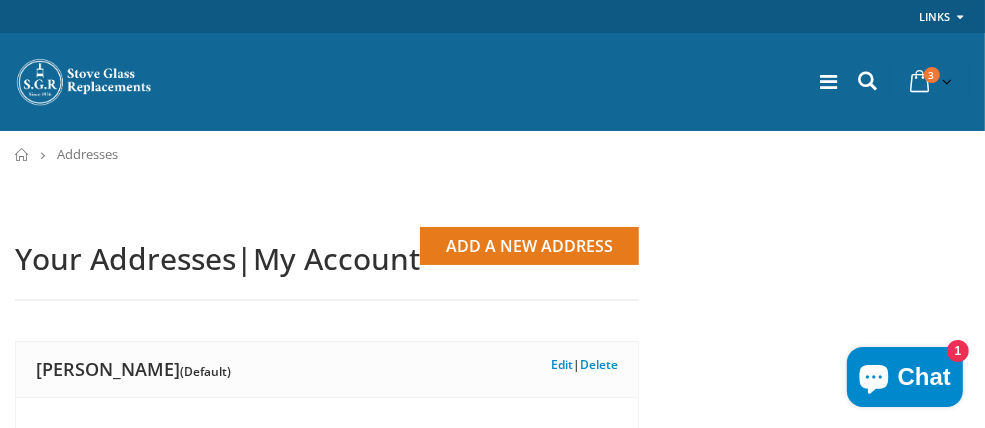 click on "Add a New Address" at bounding box center (529, 246) 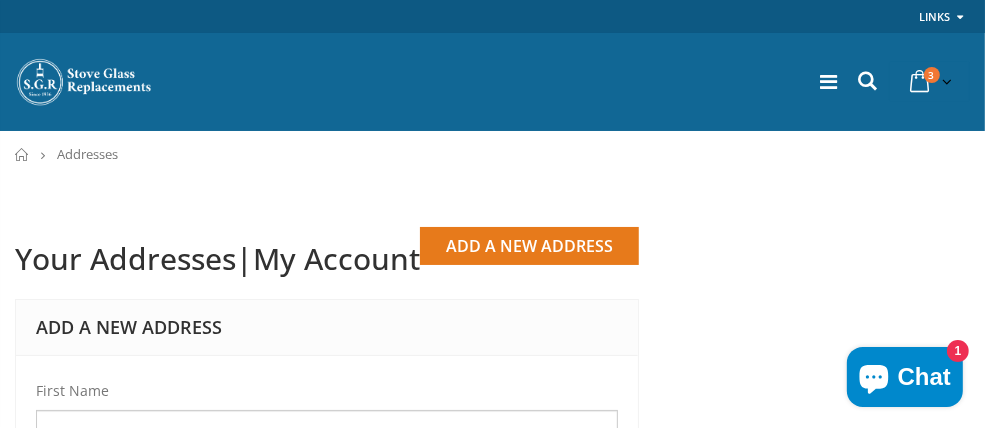 click on "Add a New Address" at bounding box center [529, 246] 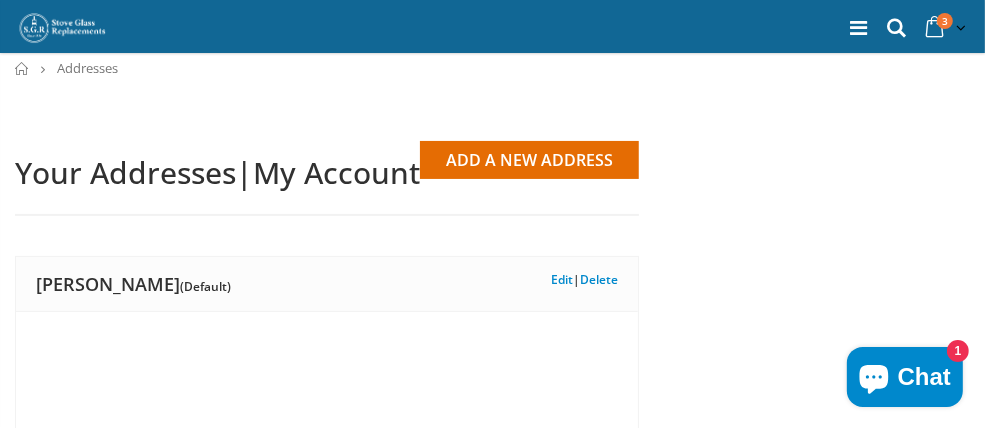 scroll, scrollTop: 299, scrollLeft: 0, axis: vertical 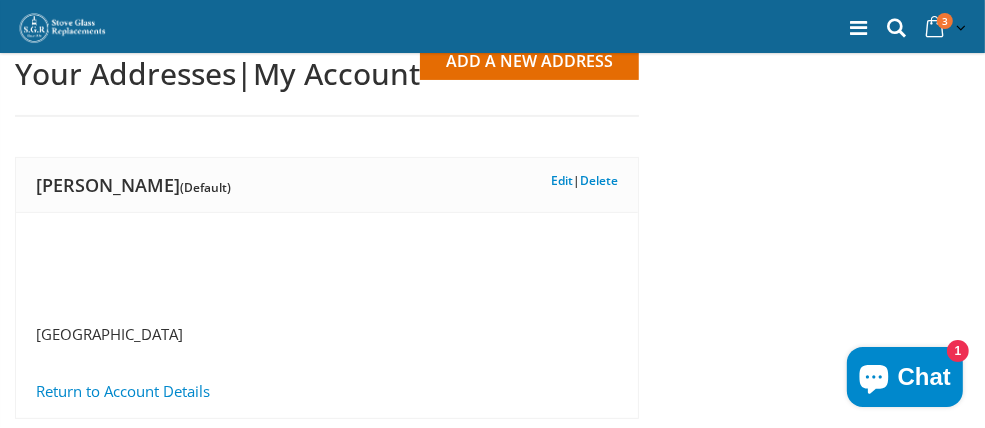 click on "[GEOGRAPHIC_DATA]" at bounding box center (327, 297) 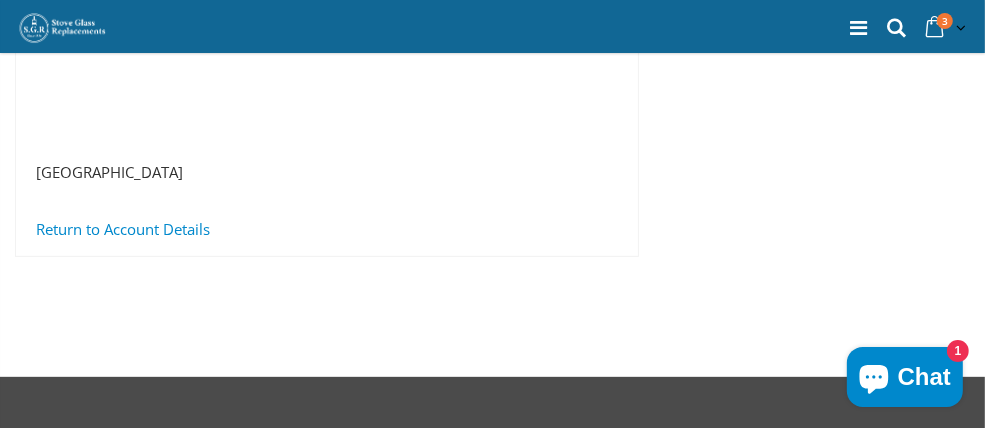 scroll, scrollTop: 361, scrollLeft: 0, axis: vertical 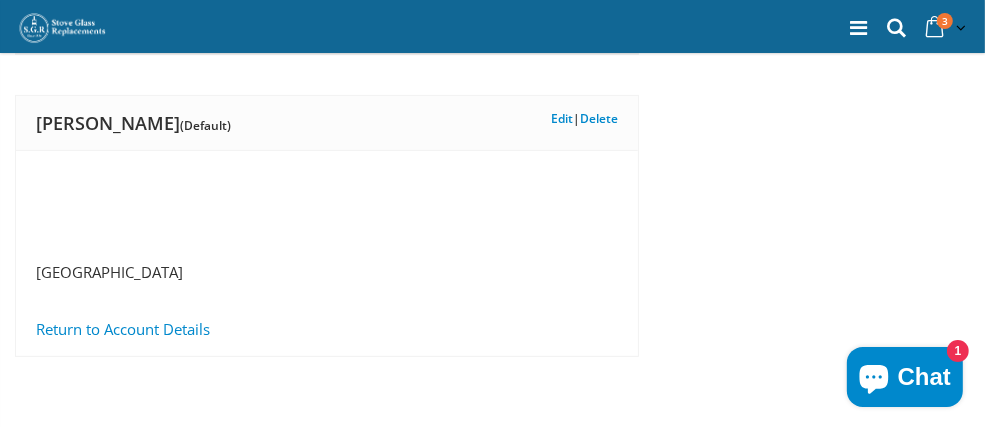 click on "[GEOGRAPHIC_DATA]" at bounding box center [327, 227] 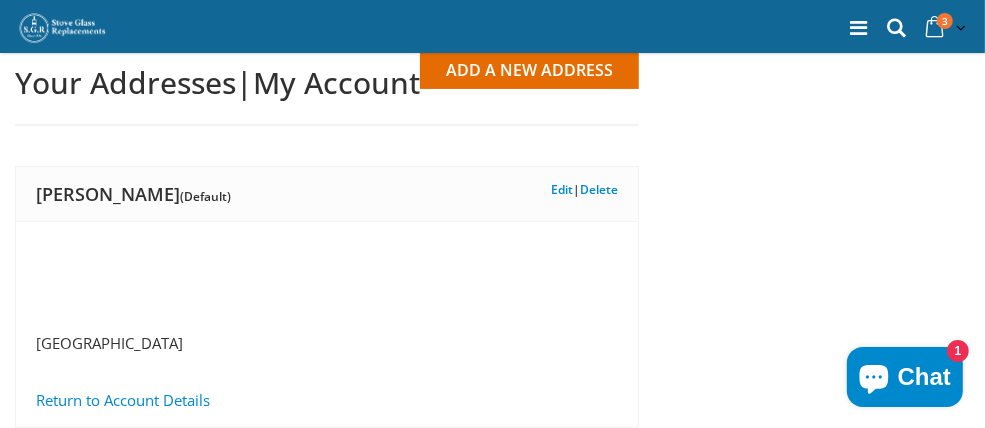 scroll, scrollTop: 262, scrollLeft: 0, axis: vertical 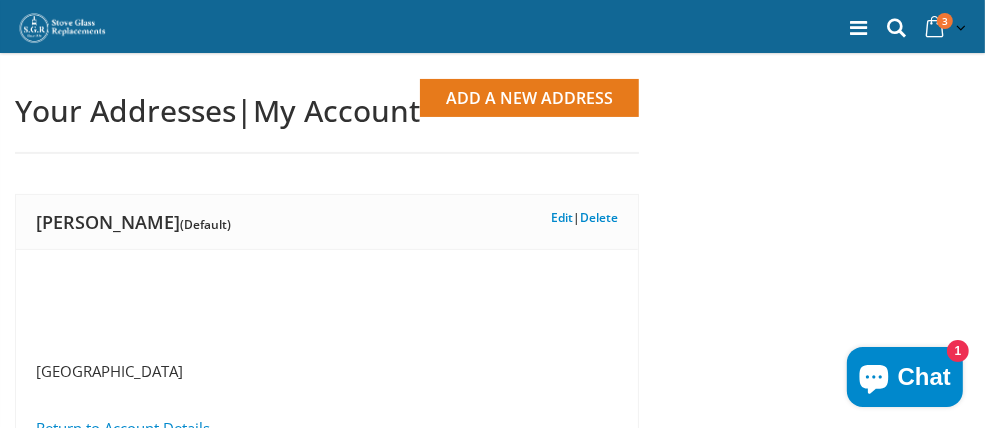 click on "Add a New Address" at bounding box center (529, 98) 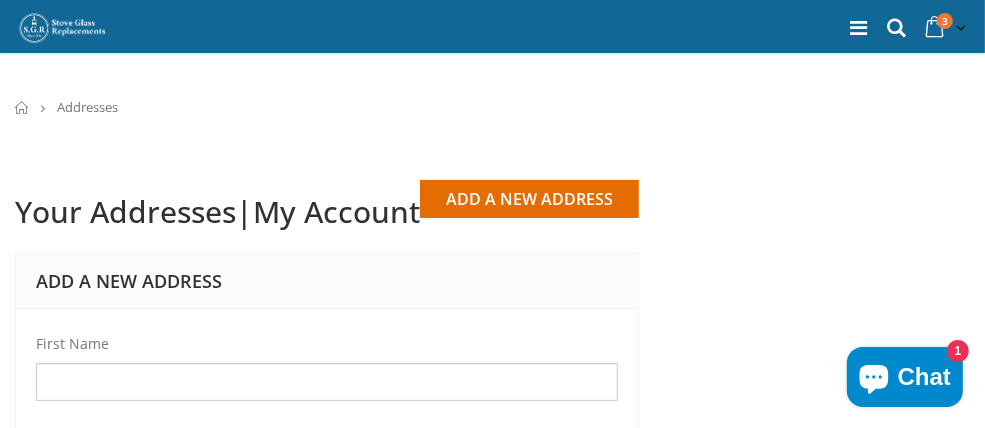 scroll, scrollTop: 262, scrollLeft: 0, axis: vertical 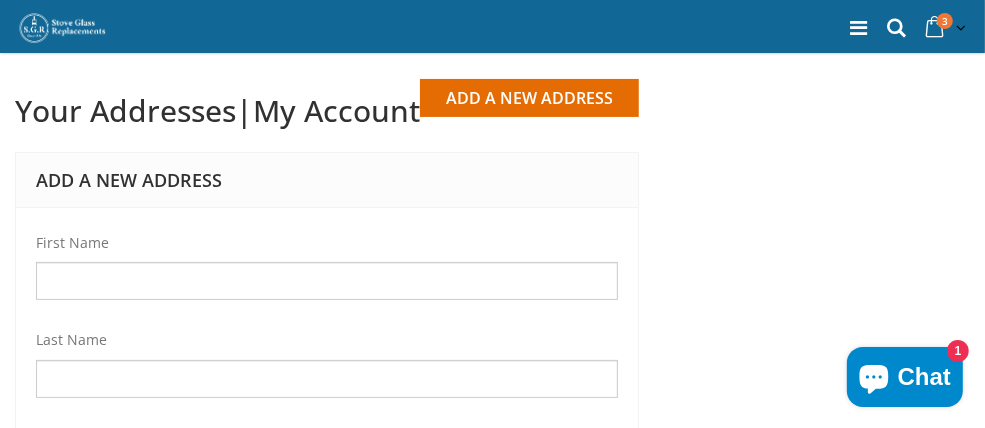 click on "First Name" at bounding box center (327, 281) 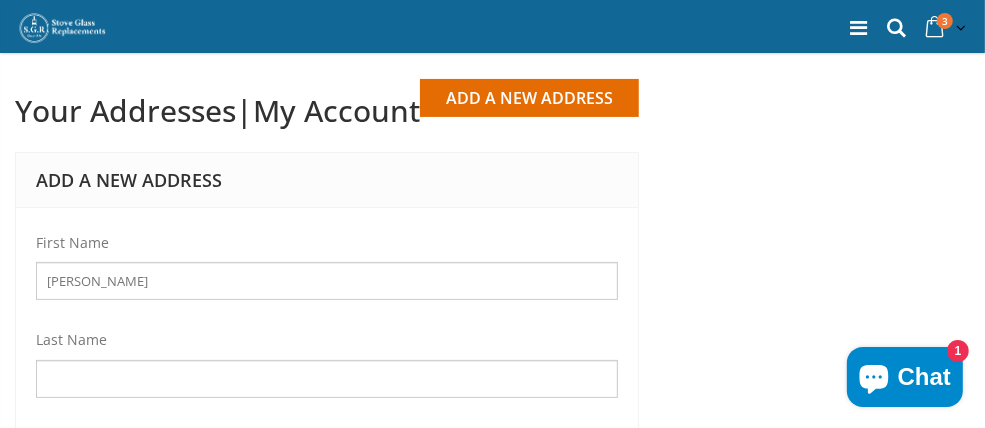 type on "Richards" 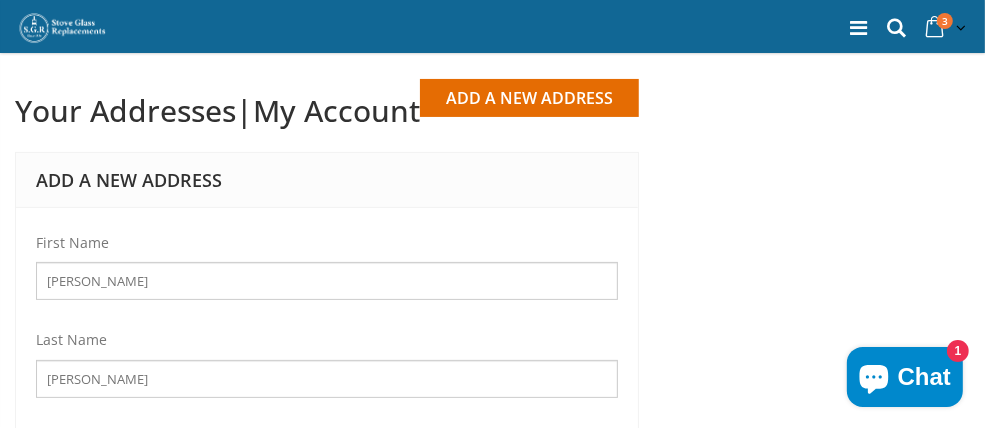 type on "[STREET_ADDRESS]" 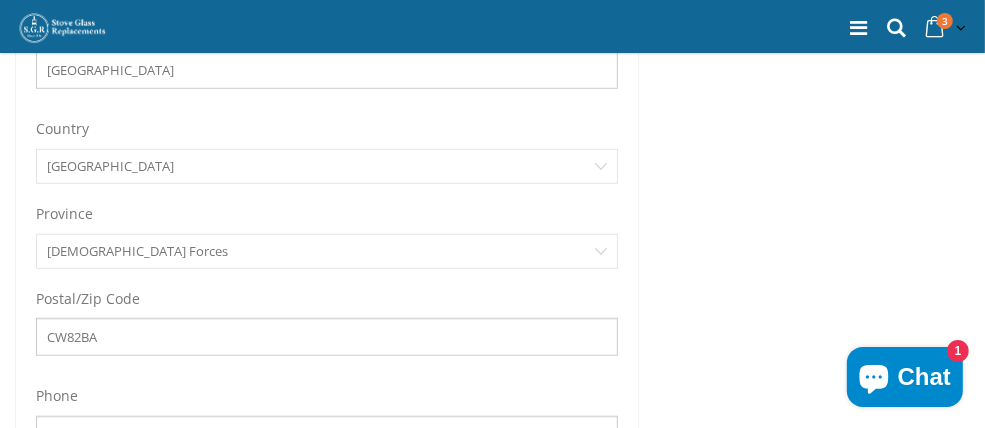 scroll, scrollTop: 1062, scrollLeft: 0, axis: vertical 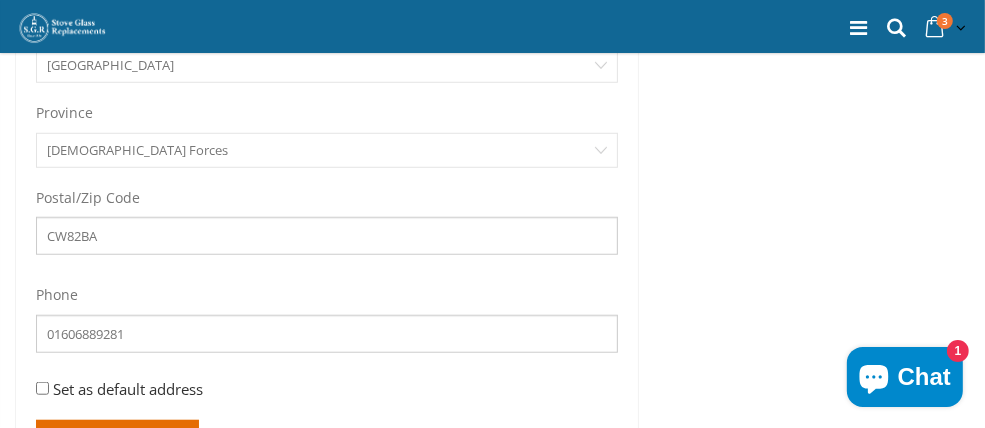 click on "Set as default address" at bounding box center [42, 388] 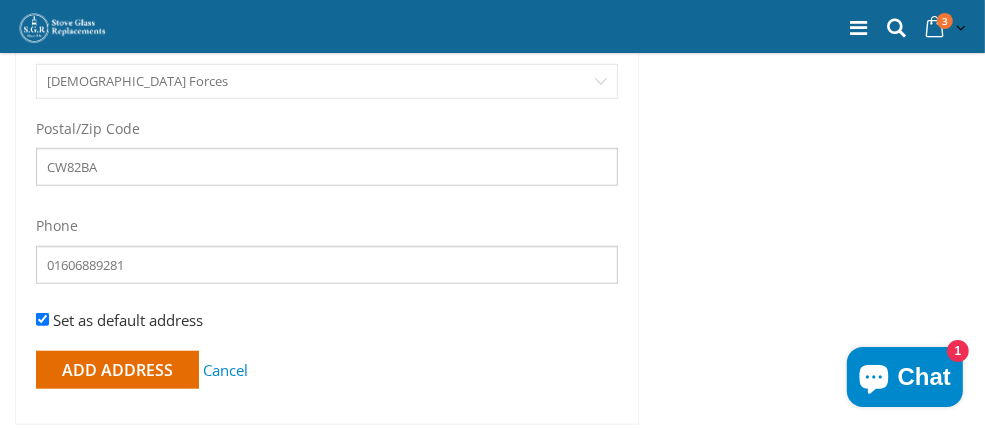 scroll, scrollTop: 1161, scrollLeft: 0, axis: vertical 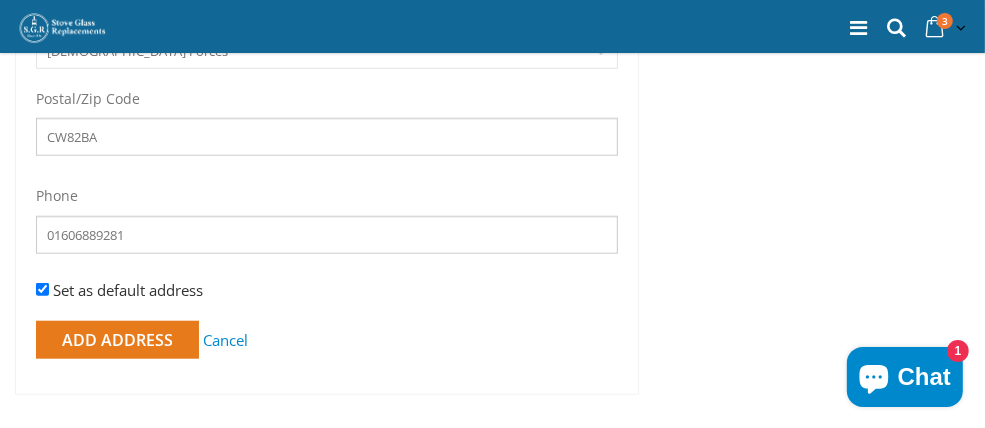 click on "Add Address" at bounding box center (117, 340) 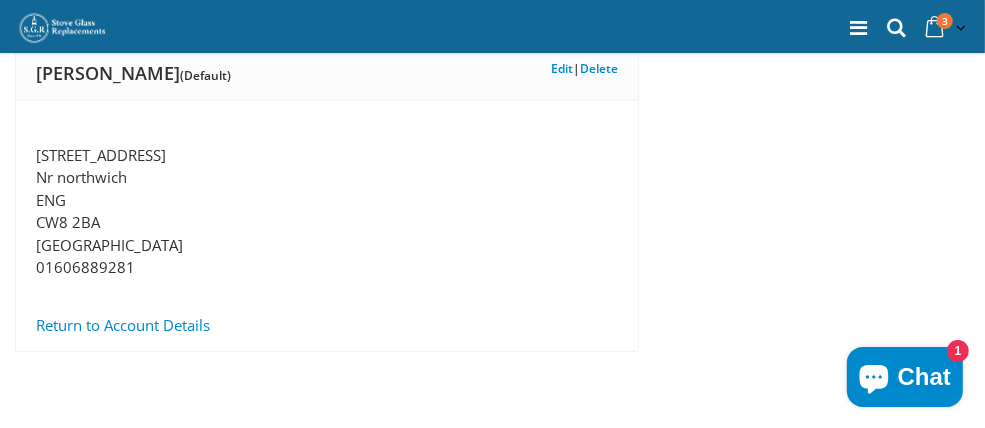 scroll, scrollTop: 699, scrollLeft: 0, axis: vertical 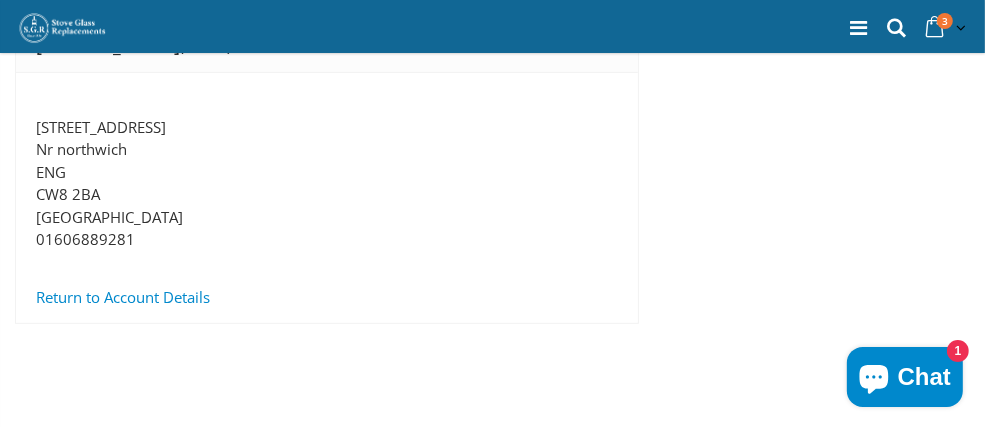 click on "Return to Account Details" at bounding box center [123, 297] 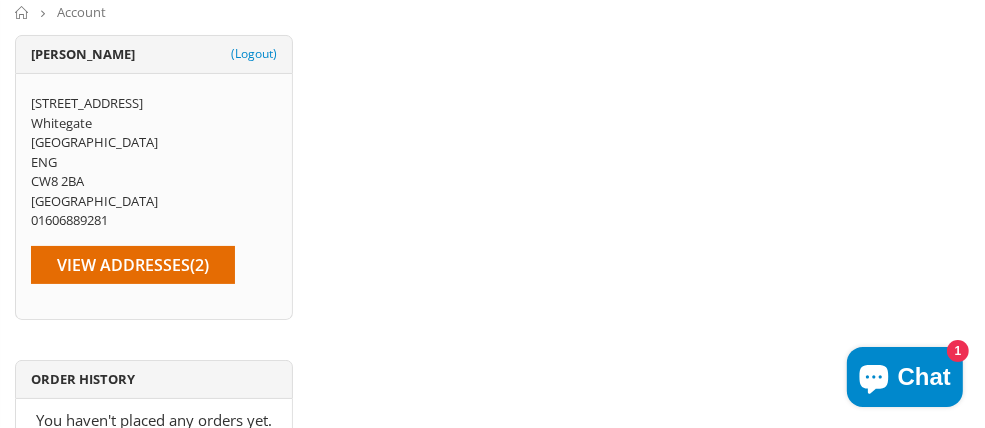 scroll, scrollTop: 0, scrollLeft: 0, axis: both 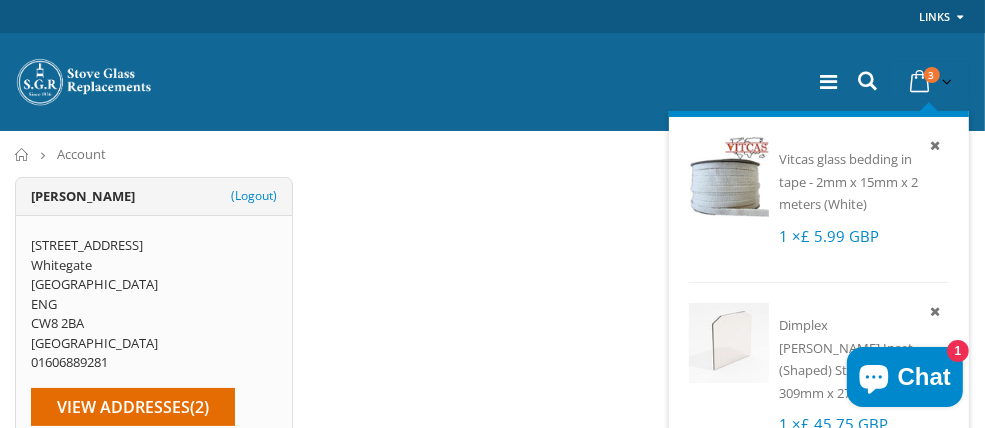 drag, startPoint x: 910, startPoint y: 84, endPoint x: 675, endPoint y: 302, distance: 320.54486 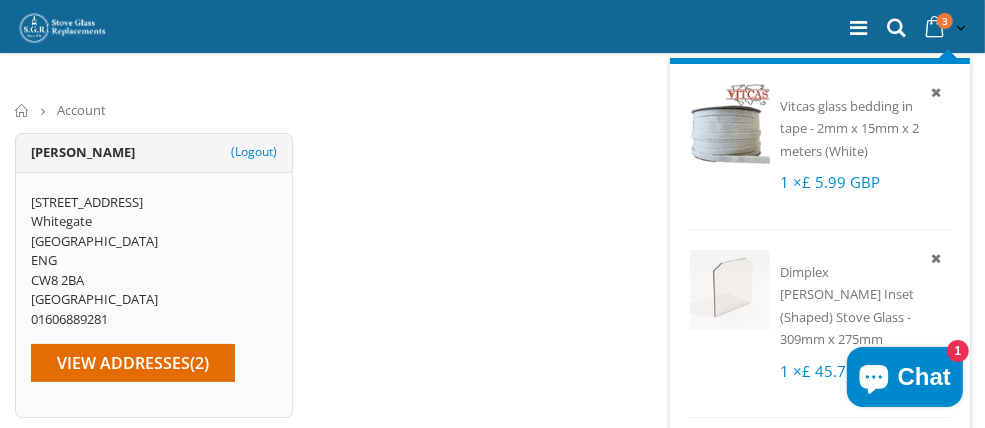 scroll, scrollTop: 200, scrollLeft: 0, axis: vertical 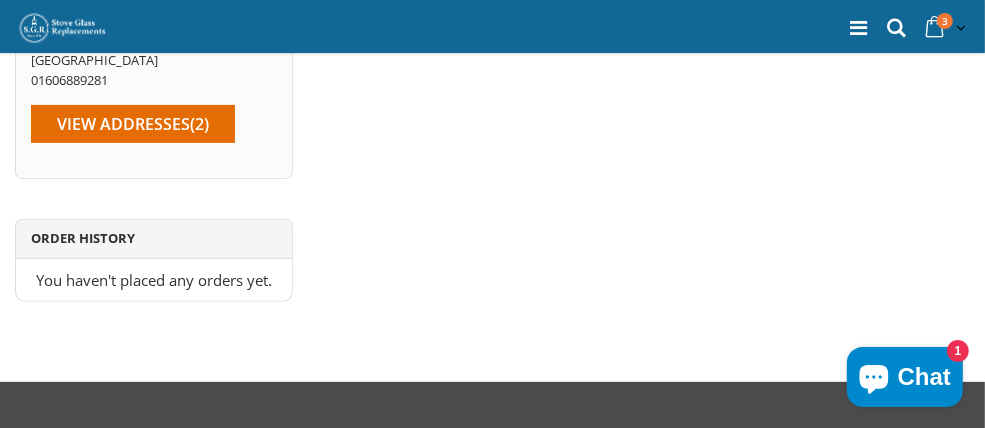 click on "[PERSON_NAME]  (Logout)
[STREET_ADDRESS]
[GEOGRAPHIC_DATA]
[GEOGRAPHIC_DATA]
ENG
CW8 2BA
[GEOGRAPHIC_DATA]
01606889281
View Addresses  (2)
Order History
You haven't placed any orders yet." at bounding box center (492, 98) 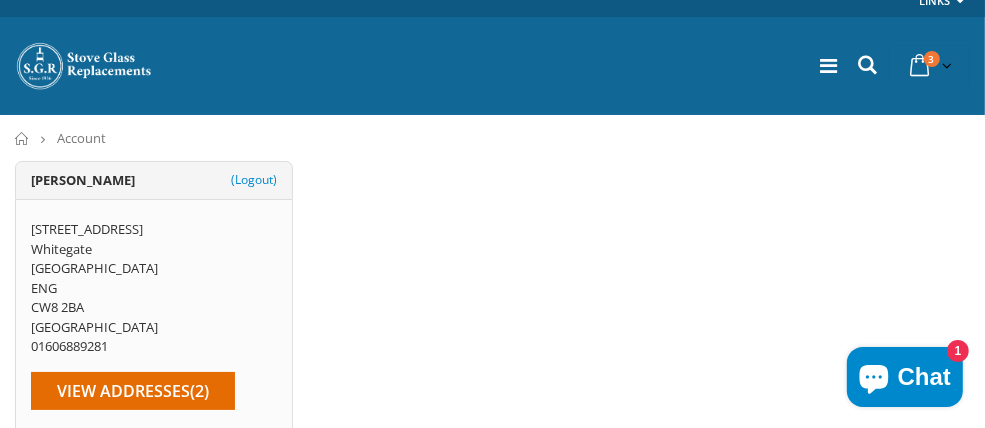scroll, scrollTop: 0, scrollLeft: 0, axis: both 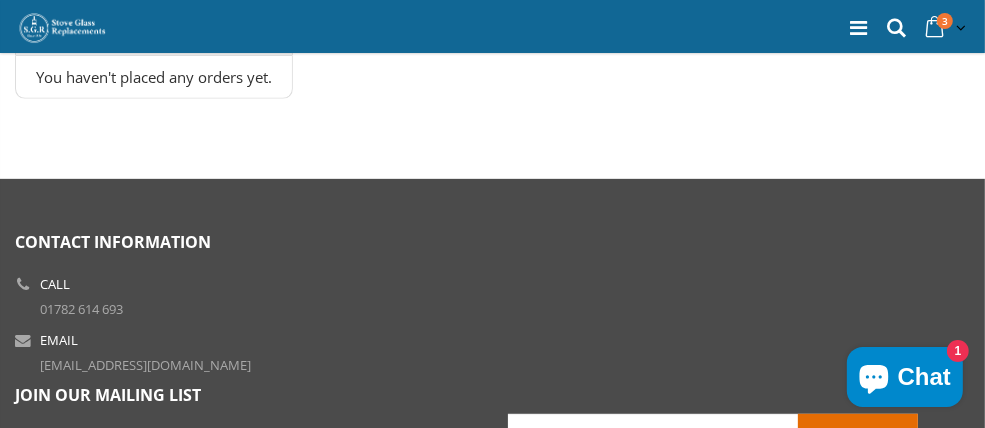 click on "Home
Account
[PERSON_NAME]  (Logout)
[STREET_ADDRESS]
[GEOGRAPHIC_DATA]
[GEOGRAPHIC_DATA]
ENG
CW8 2BA
[GEOGRAPHIC_DATA]
01606889281
View Addresses  (2)
Order History
You haven't placed any orders yet." at bounding box center (492, -88) 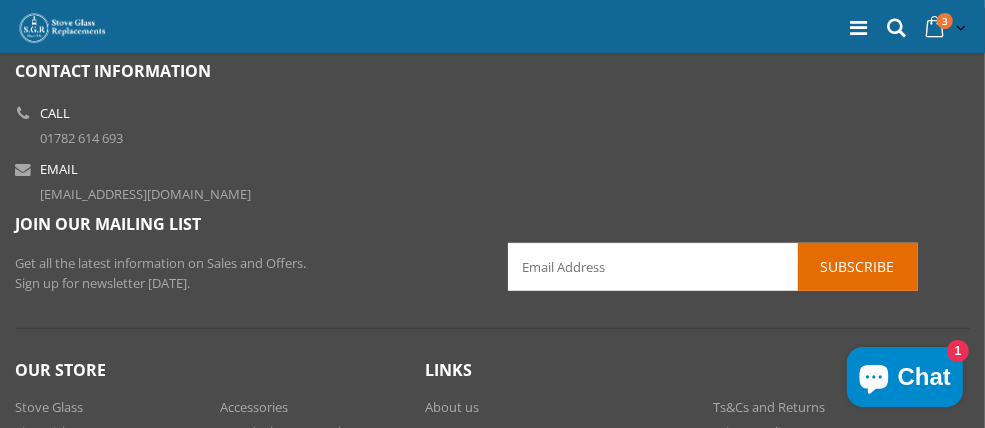 scroll, scrollTop: 800, scrollLeft: 0, axis: vertical 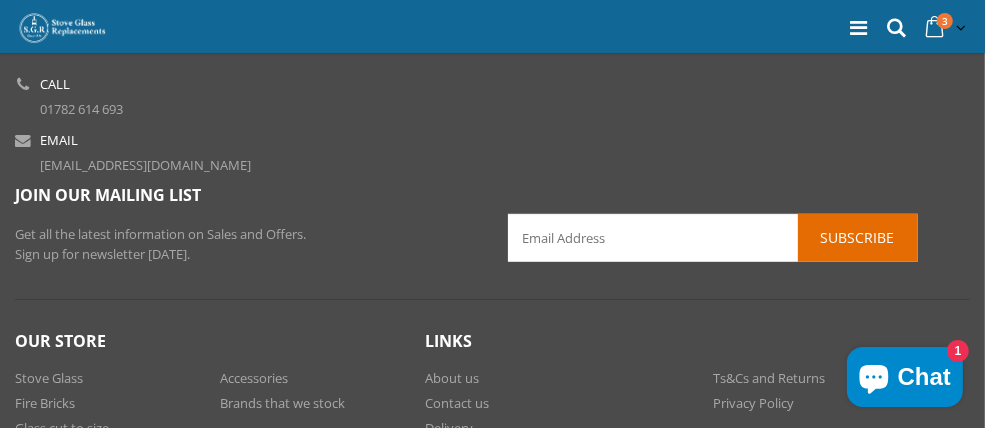drag, startPoint x: 787, startPoint y: 285, endPoint x: 832, endPoint y: 252, distance: 55.803226 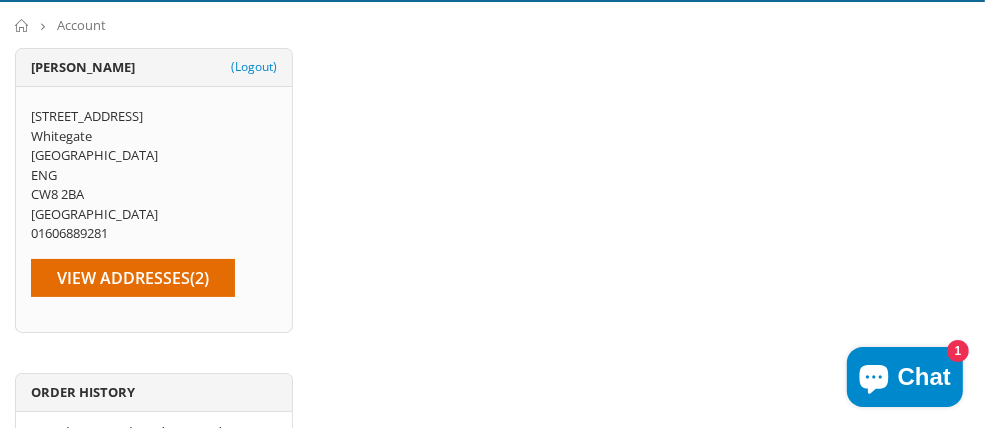 scroll, scrollTop: 0, scrollLeft: 0, axis: both 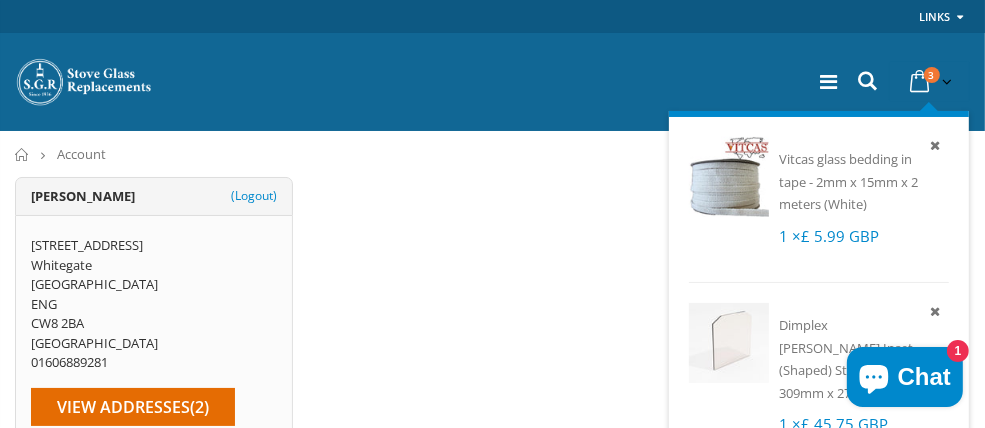 drag, startPoint x: 894, startPoint y: 132, endPoint x: 802, endPoint y: 127, distance: 92.13577 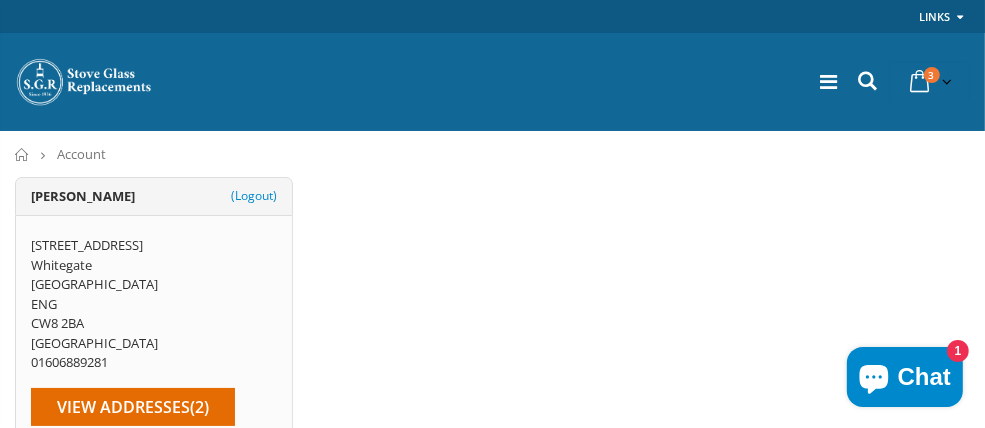 drag, startPoint x: 925, startPoint y: 365, endPoint x: 934, endPoint y: 381, distance: 18.35756 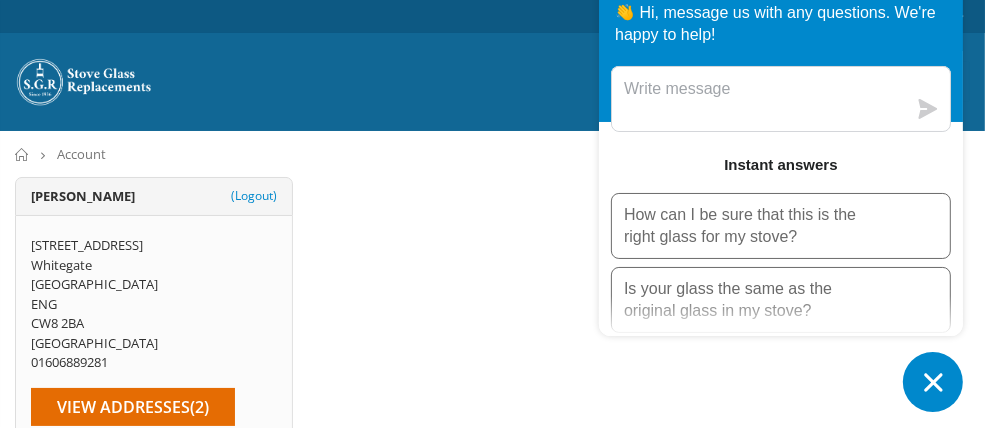 click 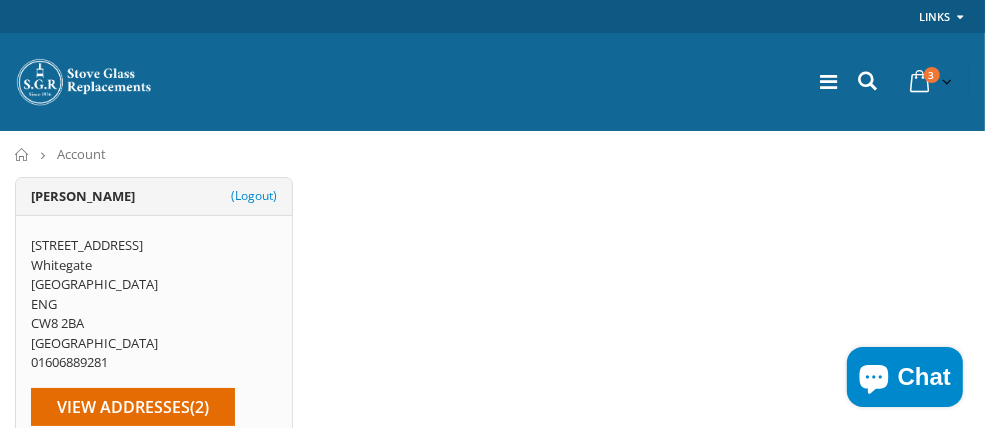 click on "Chat" at bounding box center (924, 377) 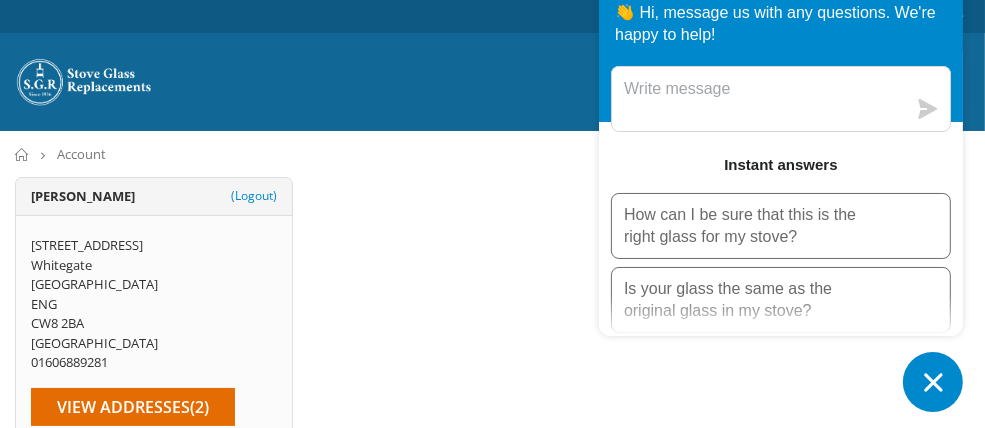click 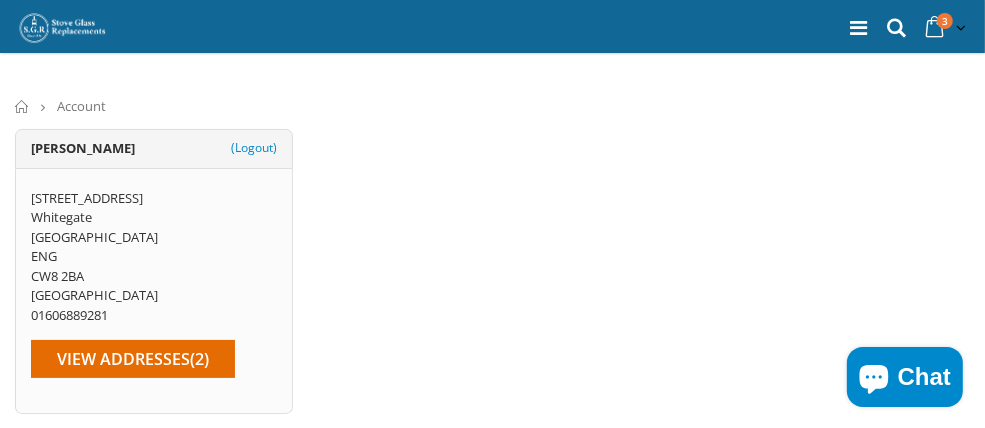 scroll, scrollTop: 158, scrollLeft: 0, axis: vertical 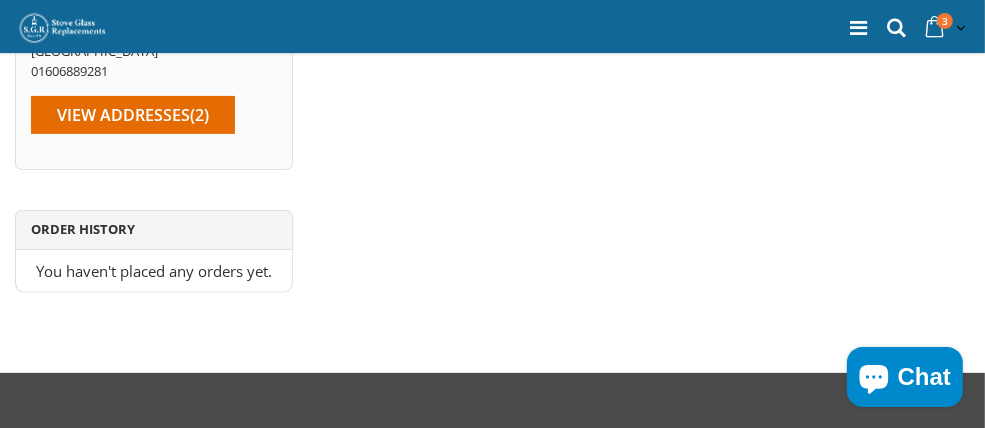 click on "Dimplex [PERSON_NAME] Inset (Shaped) Stove Glass - 309mm x 275mm" at bounding box center (0, 0) 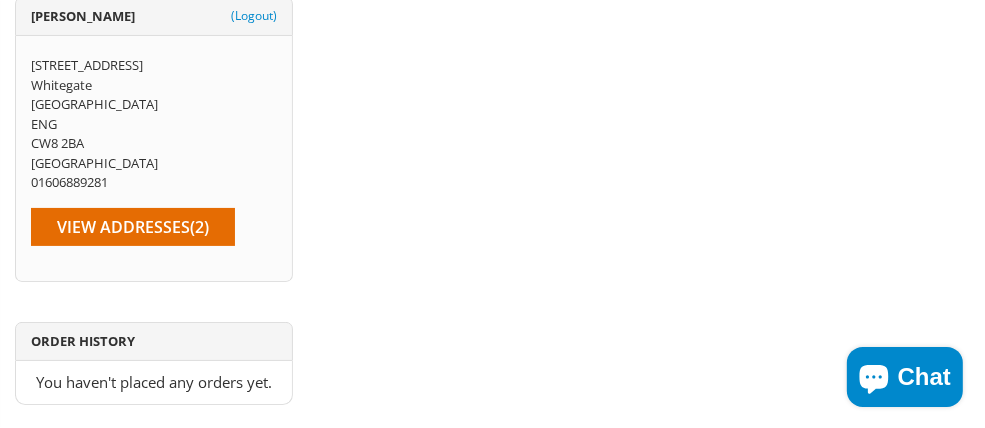 scroll, scrollTop: 0, scrollLeft: 0, axis: both 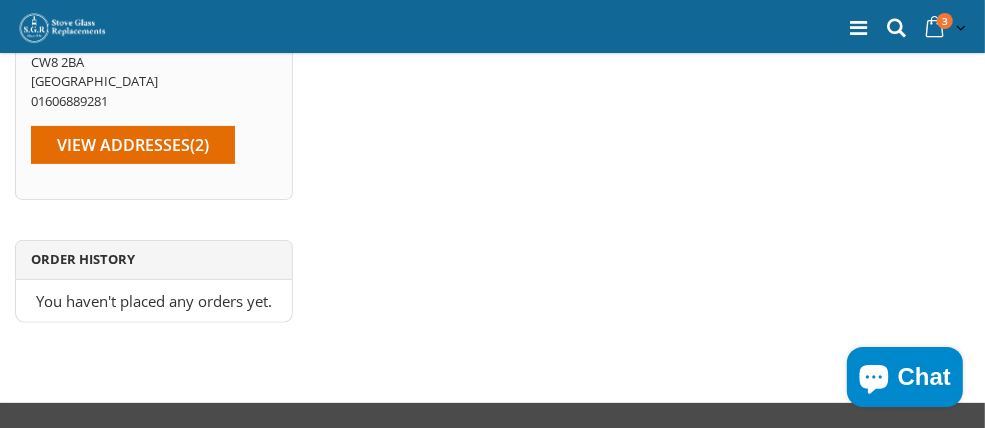 click on "Dimplex Westcott Inset (Shaped) Stove Glass - 309mm x 275mm
1 ×  £45.75 GBP" at bounding box center (0, 0) 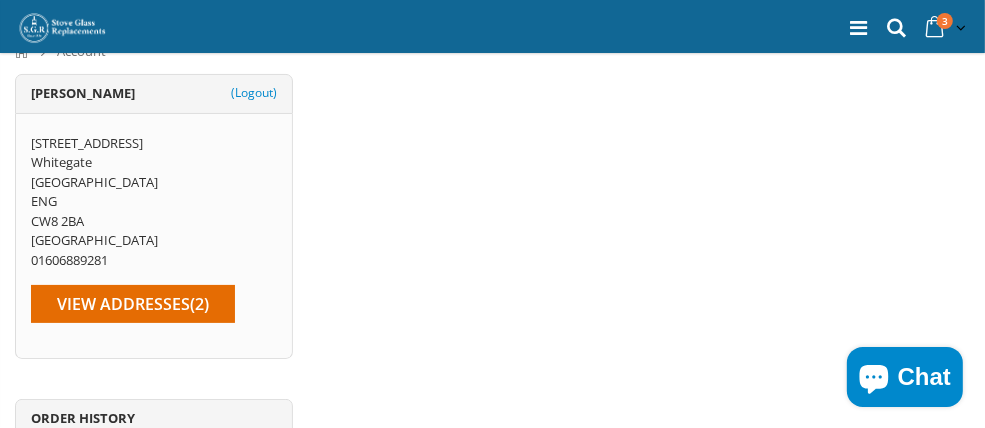 scroll, scrollTop: 202, scrollLeft: 0, axis: vertical 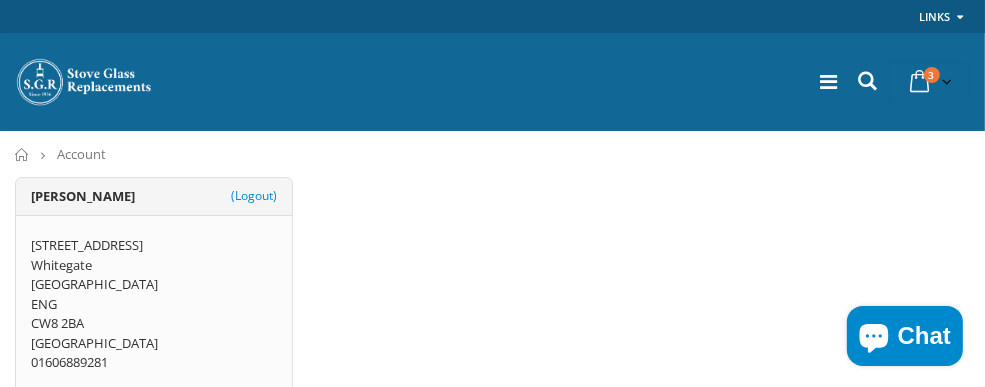 click on "My Account" at bounding box center (0, 0) 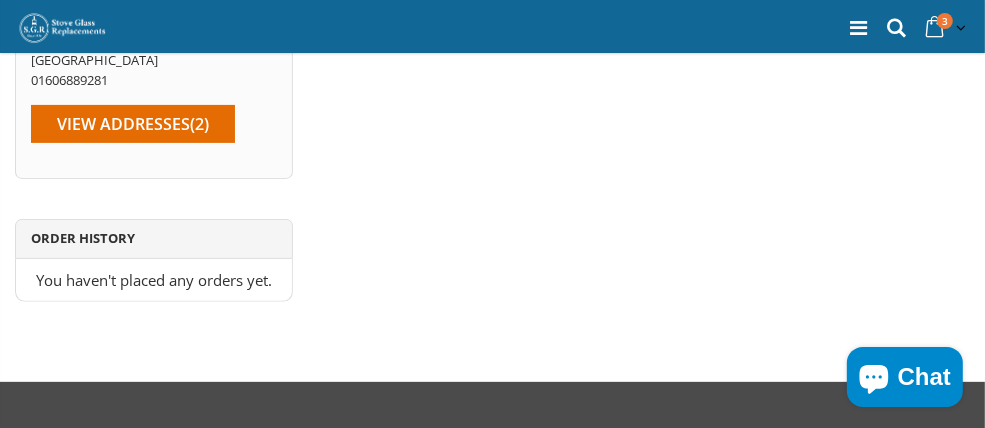 scroll, scrollTop: 400, scrollLeft: 0, axis: vertical 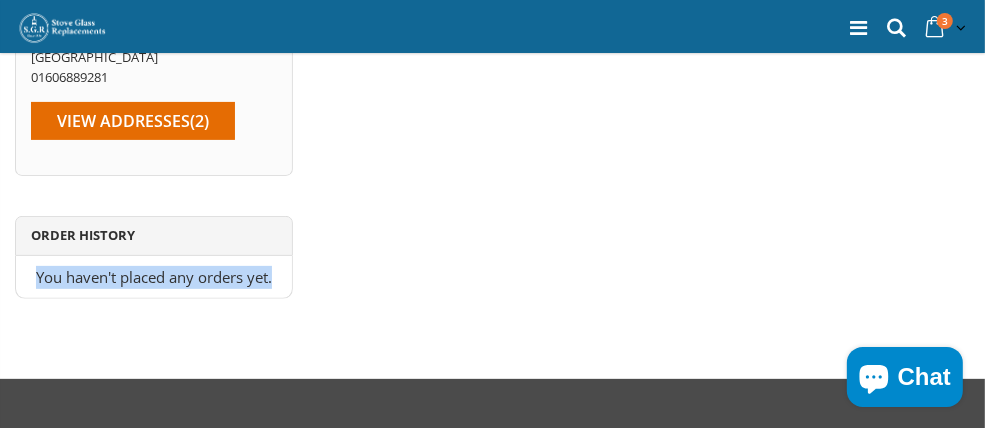 drag, startPoint x: 605, startPoint y: 278, endPoint x: 625, endPoint y: 196, distance: 84.40379 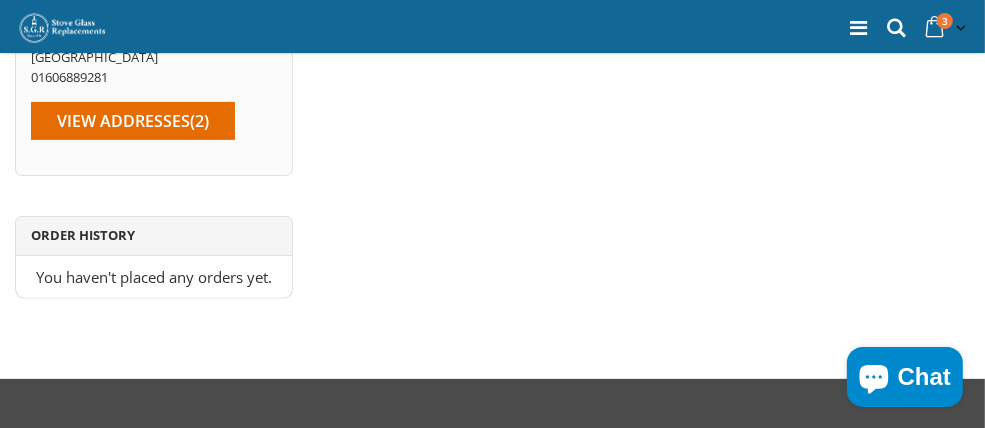drag, startPoint x: 966, startPoint y: 53, endPoint x: 959, endPoint y: 6, distance: 47.518417 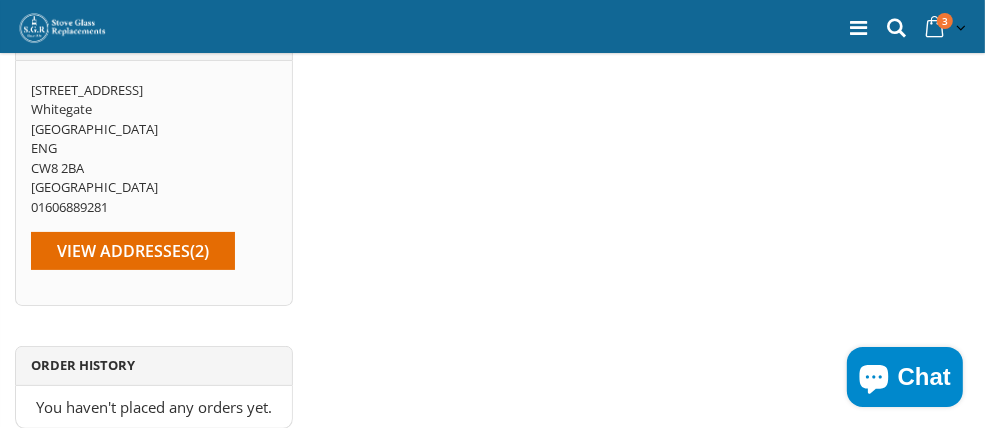 scroll, scrollTop: 263, scrollLeft: 0, axis: vertical 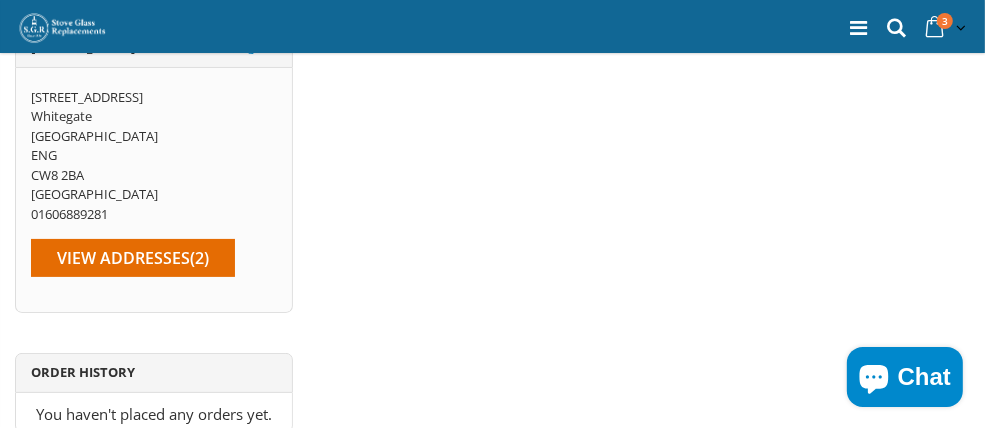click at bounding box center (0, 0) 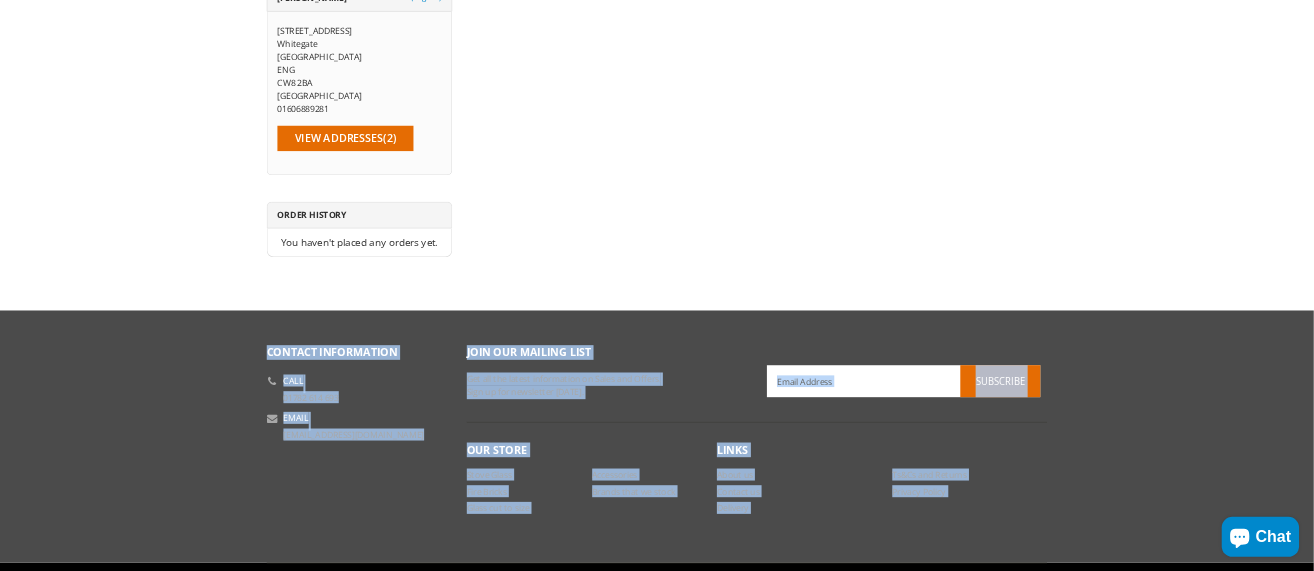 scroll, scrollTop: 0, scrollLeft: 0, axis: both 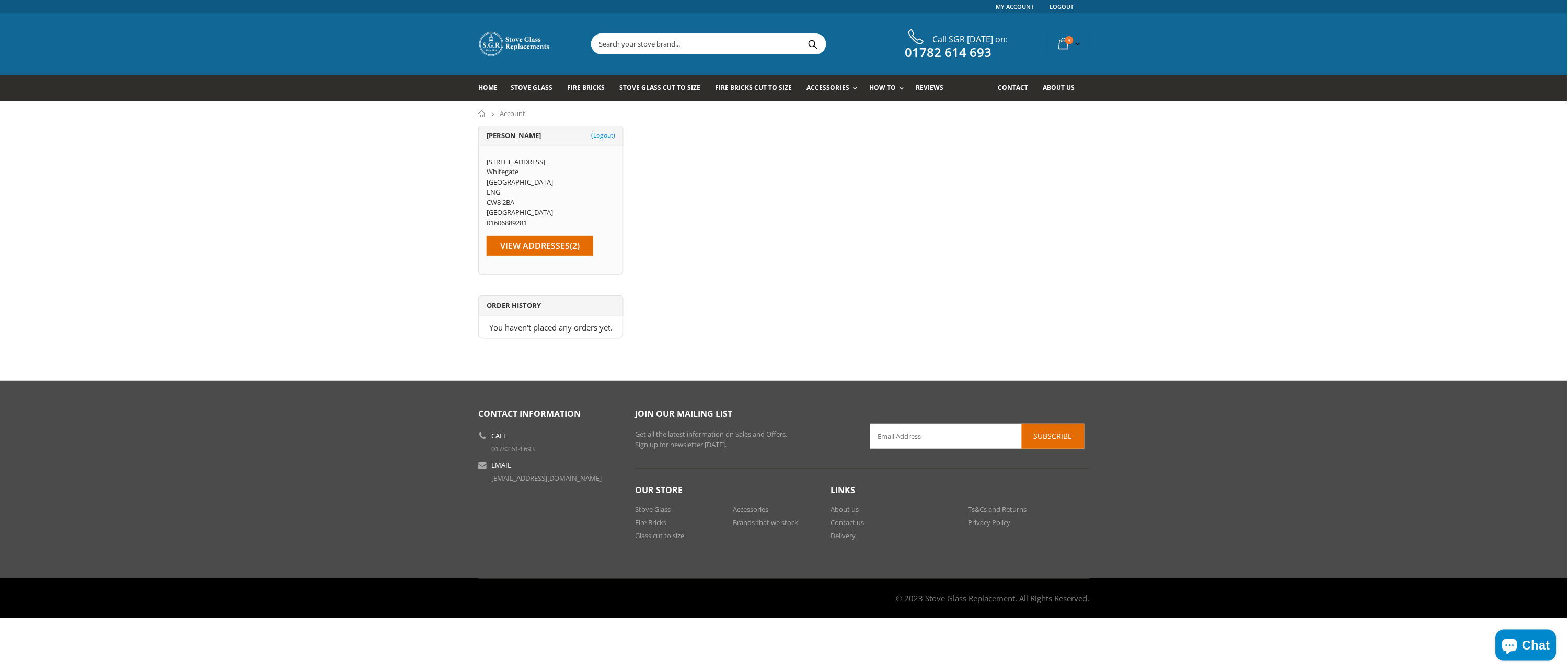 drag, startPoint x: 367, startPoint y: 1, endPoint x: 906, endPoint y: 221, distance: 582.1692 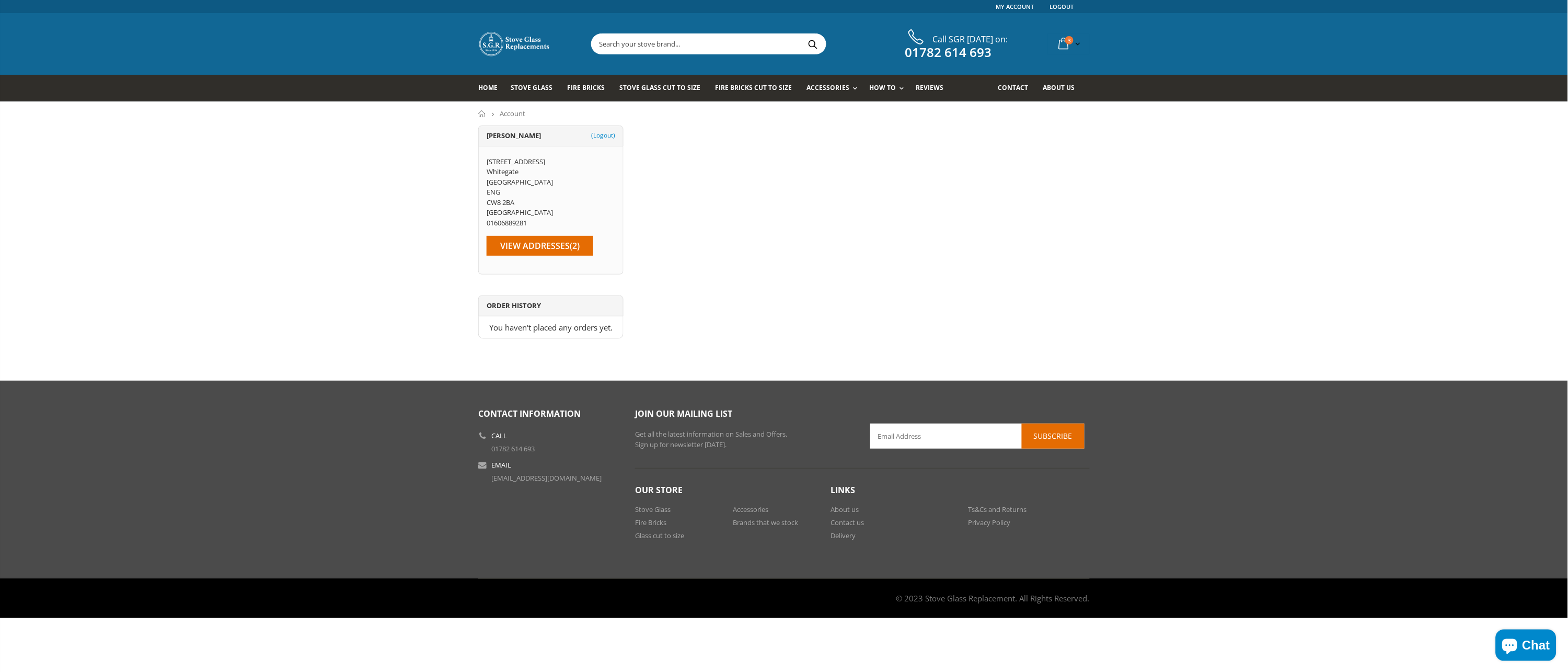 click on "[PERSON_NAME]  (Logout)
[STREET_ADDRESS]
[GEOGRAPHIC_DATA]
[GEOGRAPHIC_DATA]
ENG
CW8 2BA
[GEOGRAPHIC_DATA]
01606889281
View Addresses  (2)
Order History
You haven't placed any orders yet." at bounding box center (784, 232) 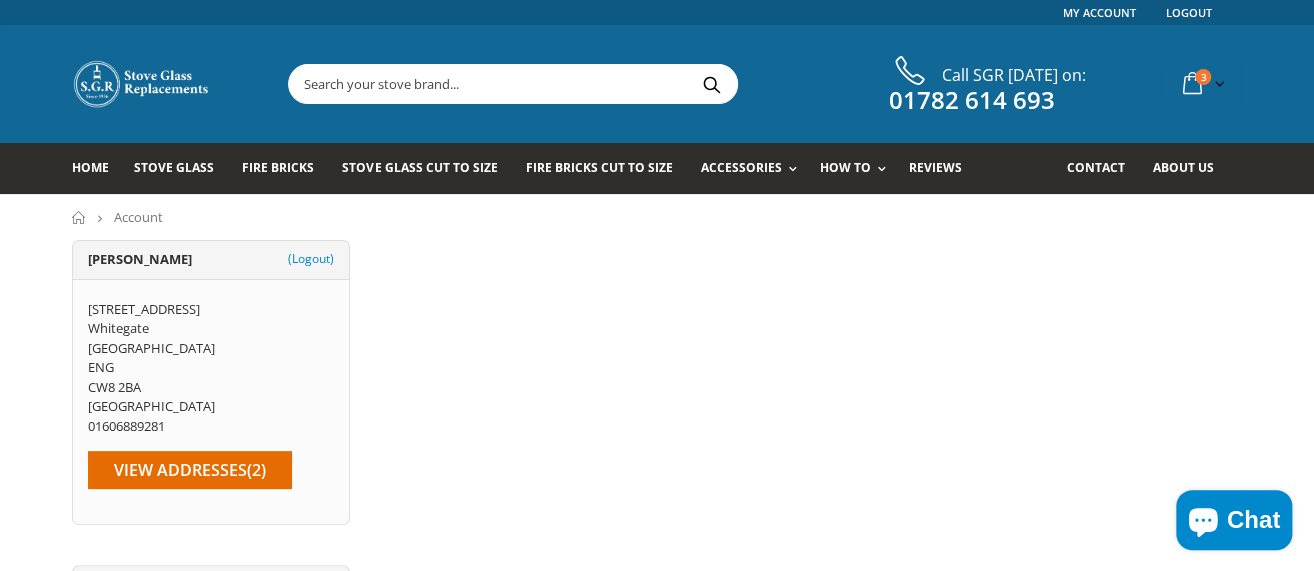 drag, startPoint x: 2573, startPoint y: 1, endPoint x: 848, endPoint y: 284, distance: 1748.06 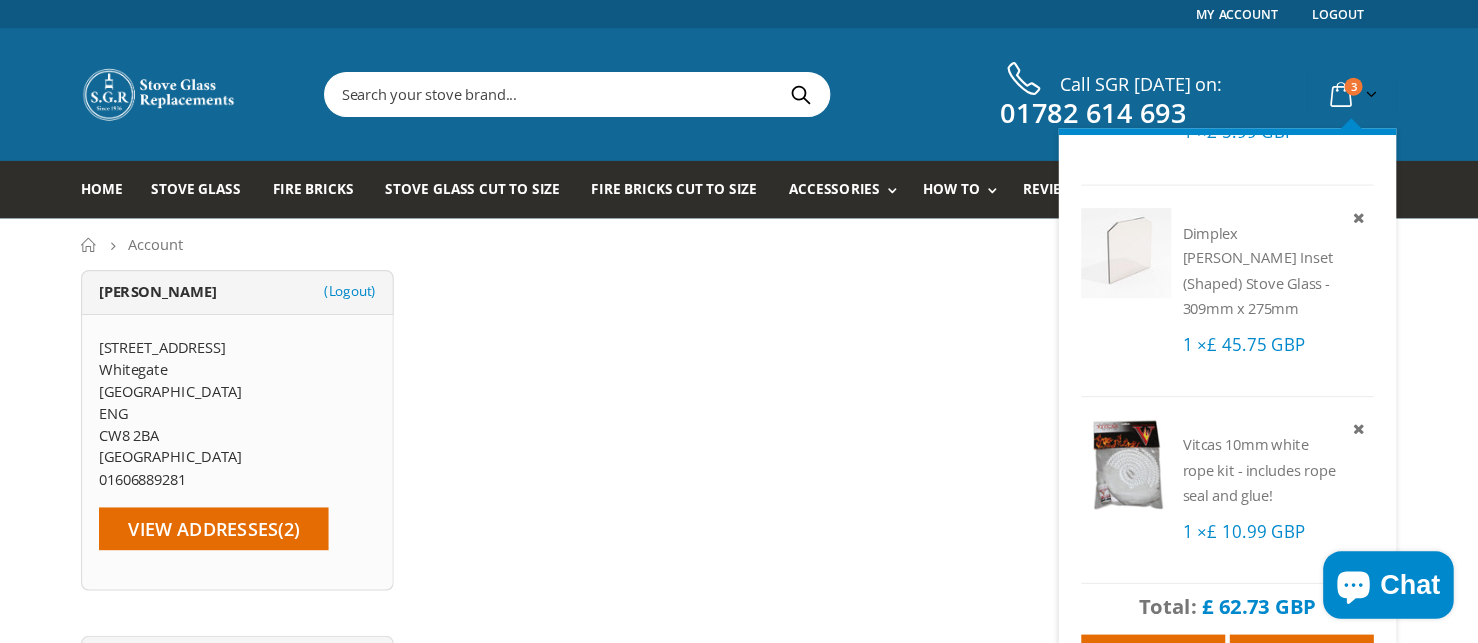 scroll, scrollTop: 142, scrollLeft: 0, axis: vertical 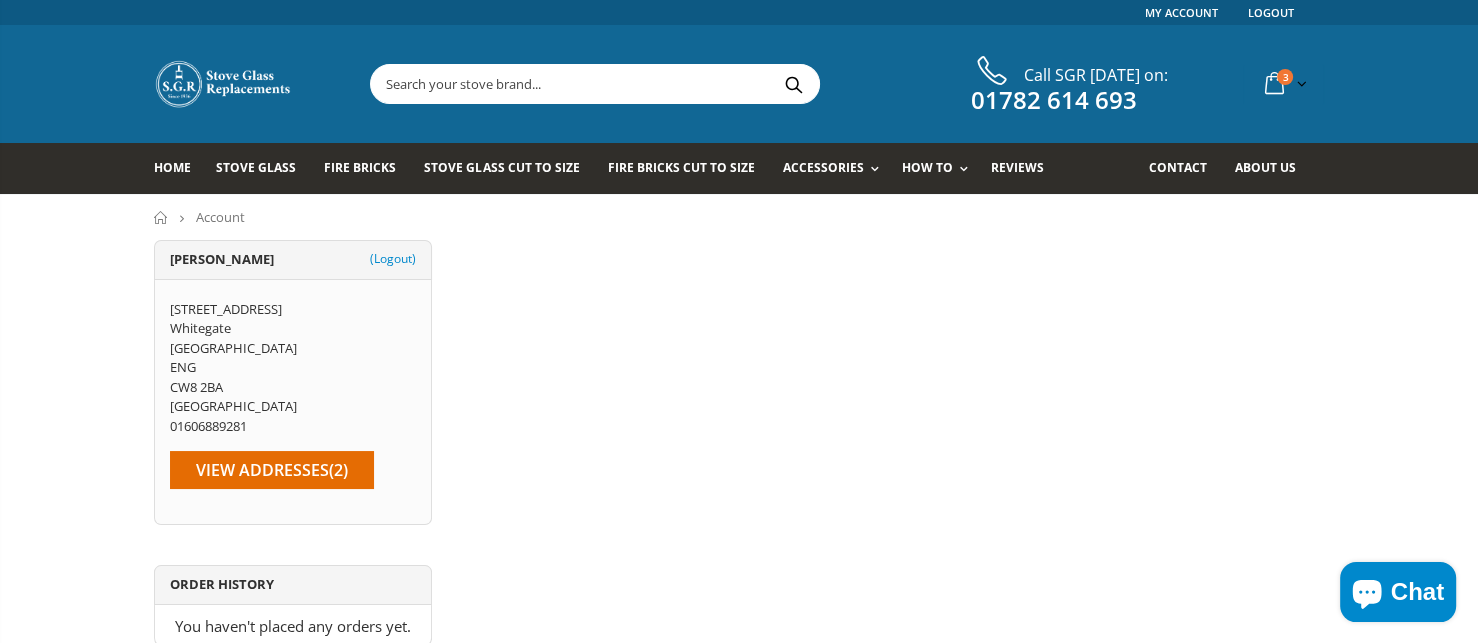 drag, startPoint x: 1194, startPoint y: 0, endPoint x: 922, endPoint y: 323, distance: 422.27124 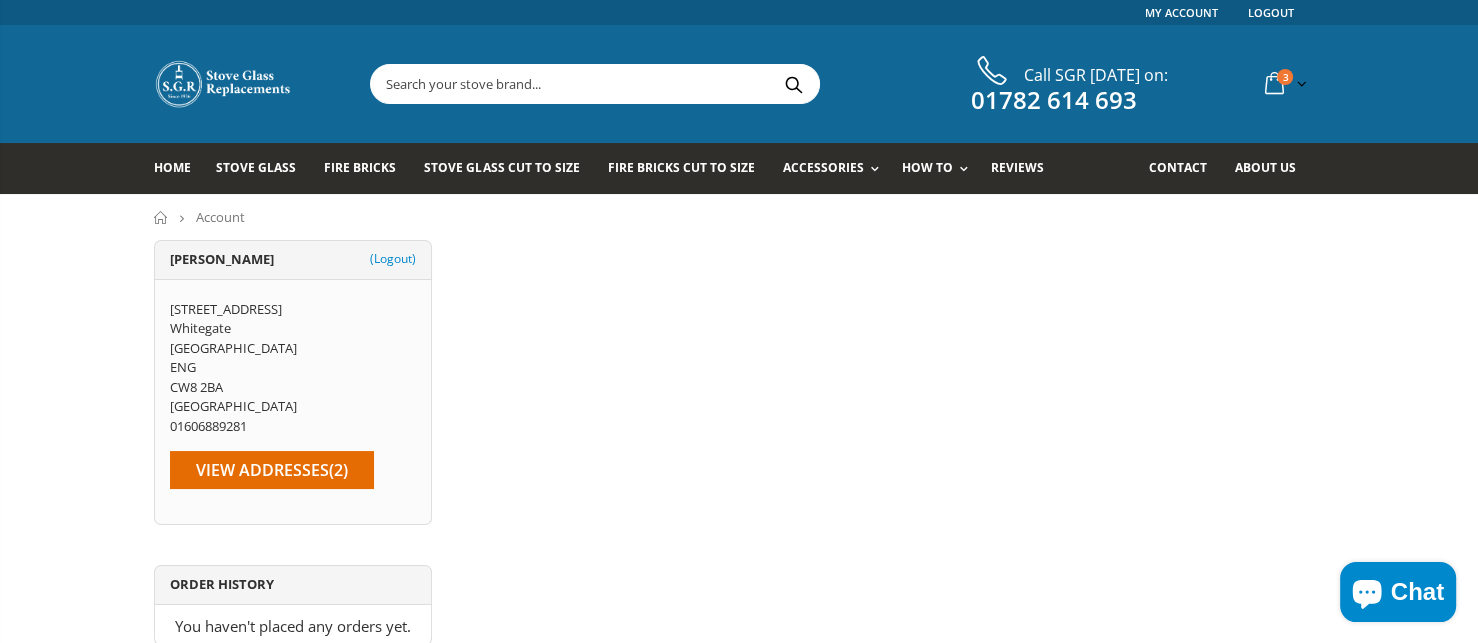 click on "[PERSON_NAME]  (Logout)
[STREET_ADDRESS]
[GEOGRAPHIC_DATA]
[GEOGRAPHIC_DATA]
ENG
CW8 2BA
[GEOGRAPHIC_DATA]
01606889281
View Addresses  (2)
Order History
You haven't placed any orders yet." at bounding box center [739, 444] 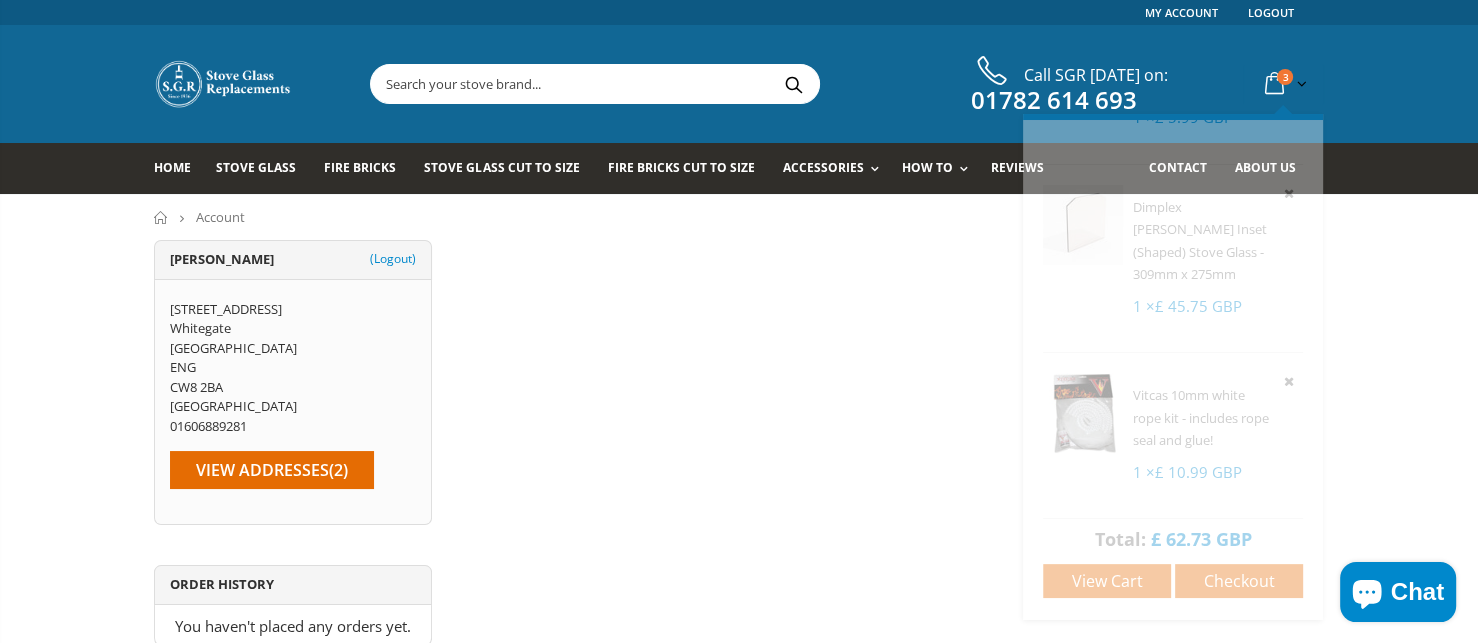 scroll, scrollTop: 142, scrollLeft: 0, axis: vertical 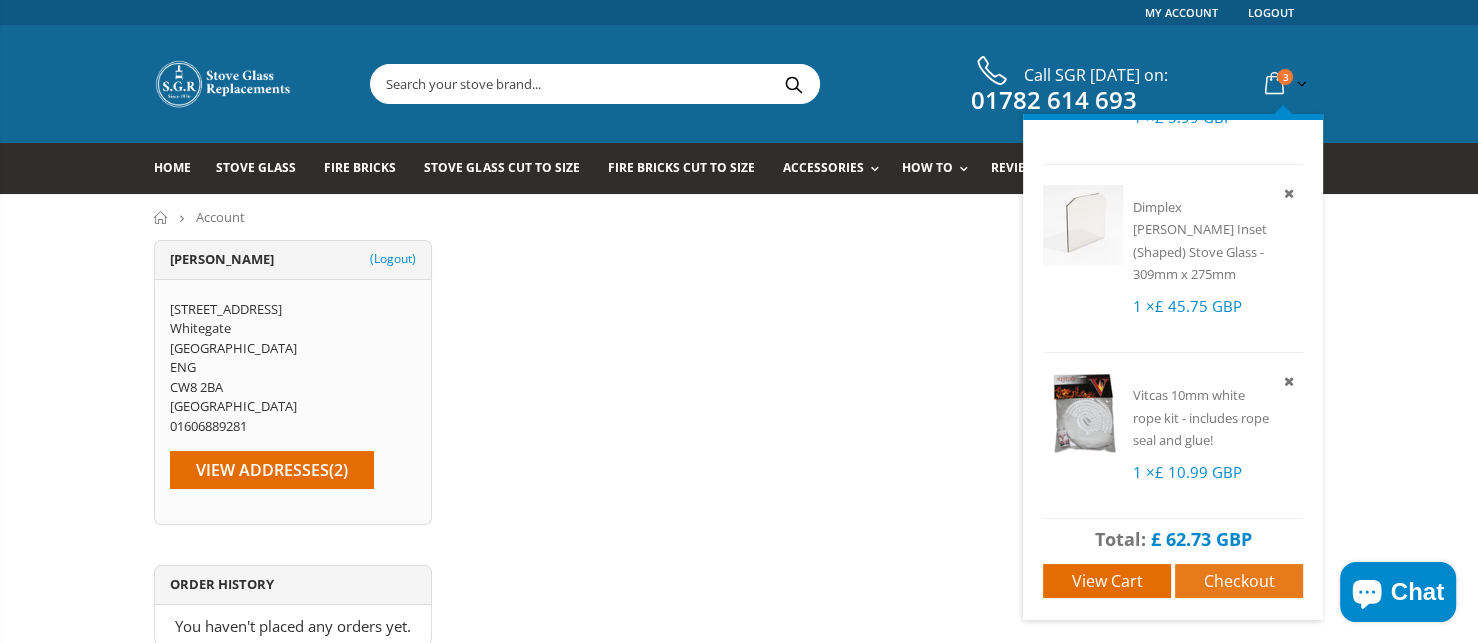 click on "Checkout" at bounding box center (1238, 581) 